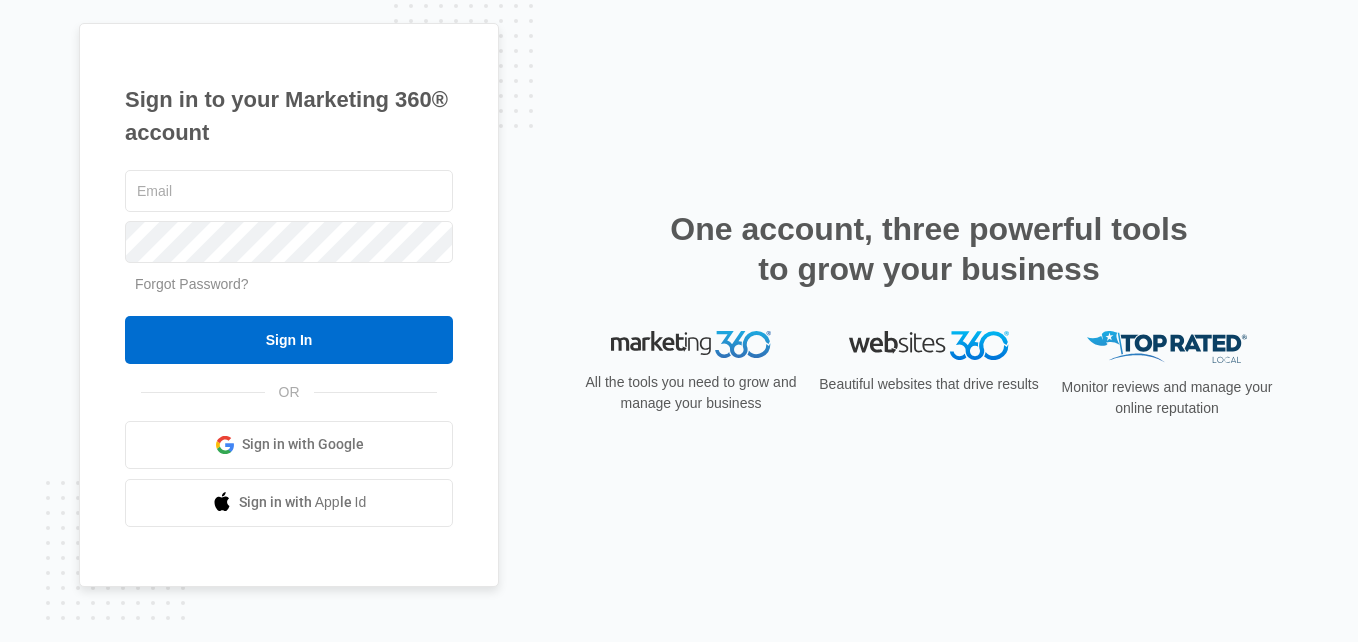 scroll, scrollTop: 0, scrollLeft: 0, axis: both 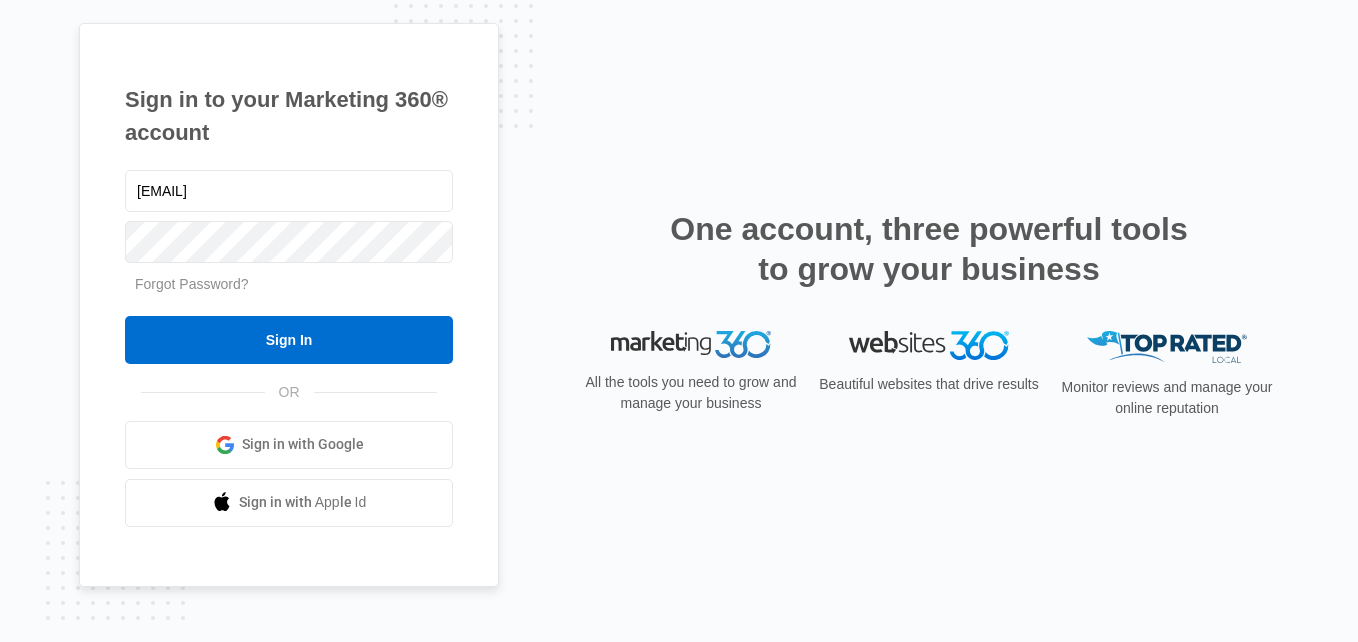 type on "[EMAIL]" 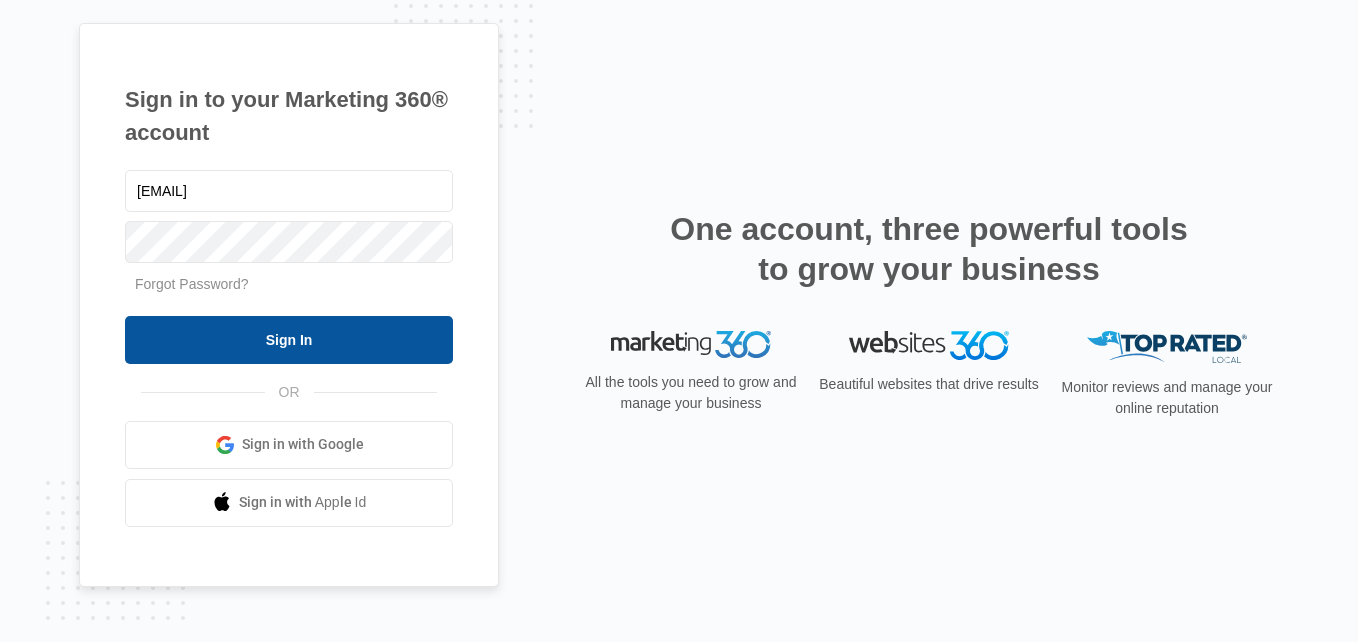 click on "Sign In" at bounding box center [289, 340] 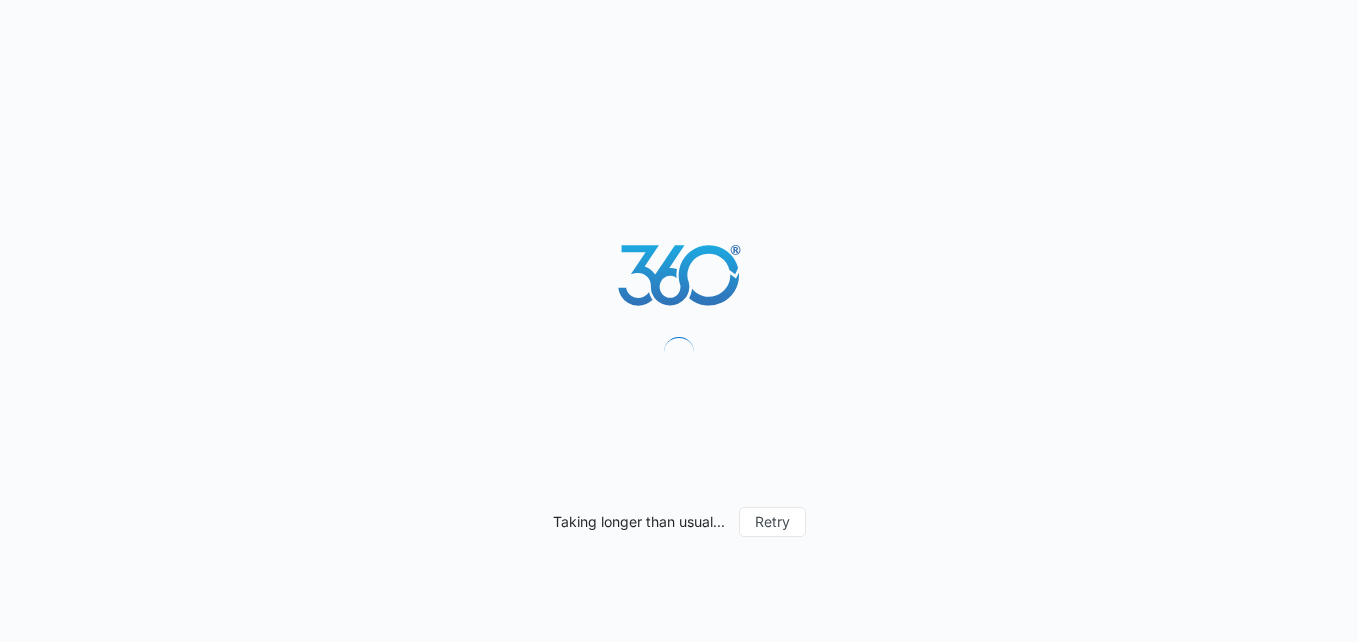 scroll, scrollTop: 0, scrollLeft: 0, axis: both 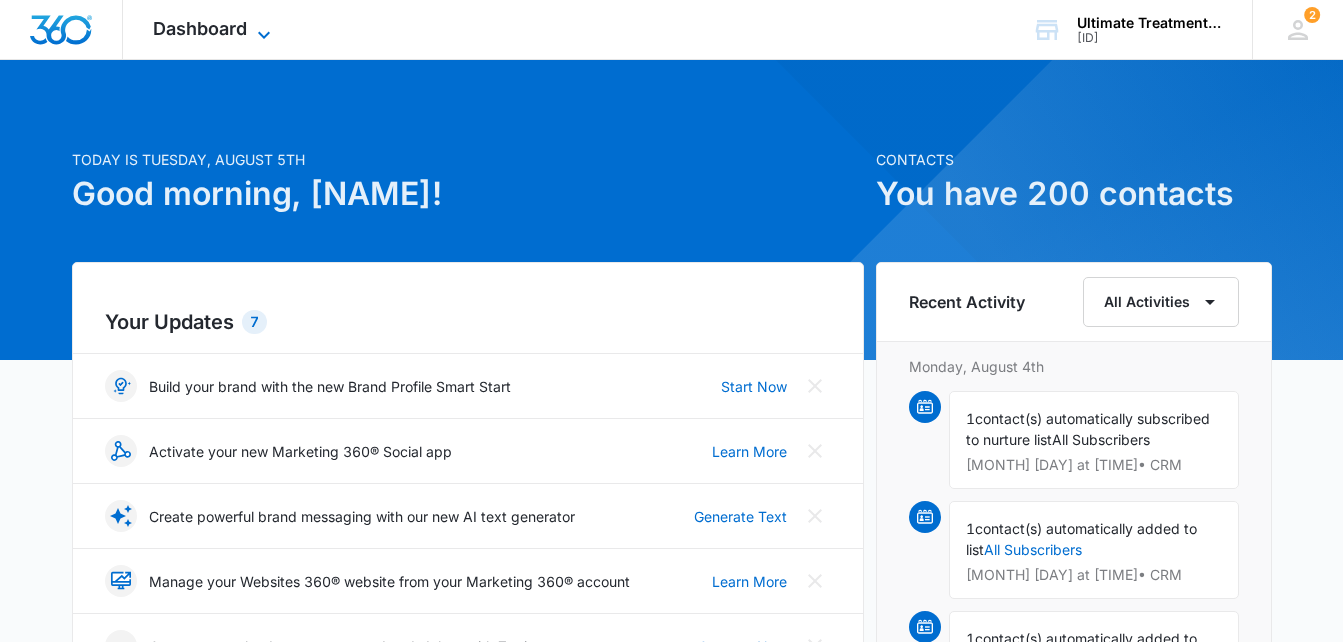 click on "Dashboard" at bounding box center (200, 28) 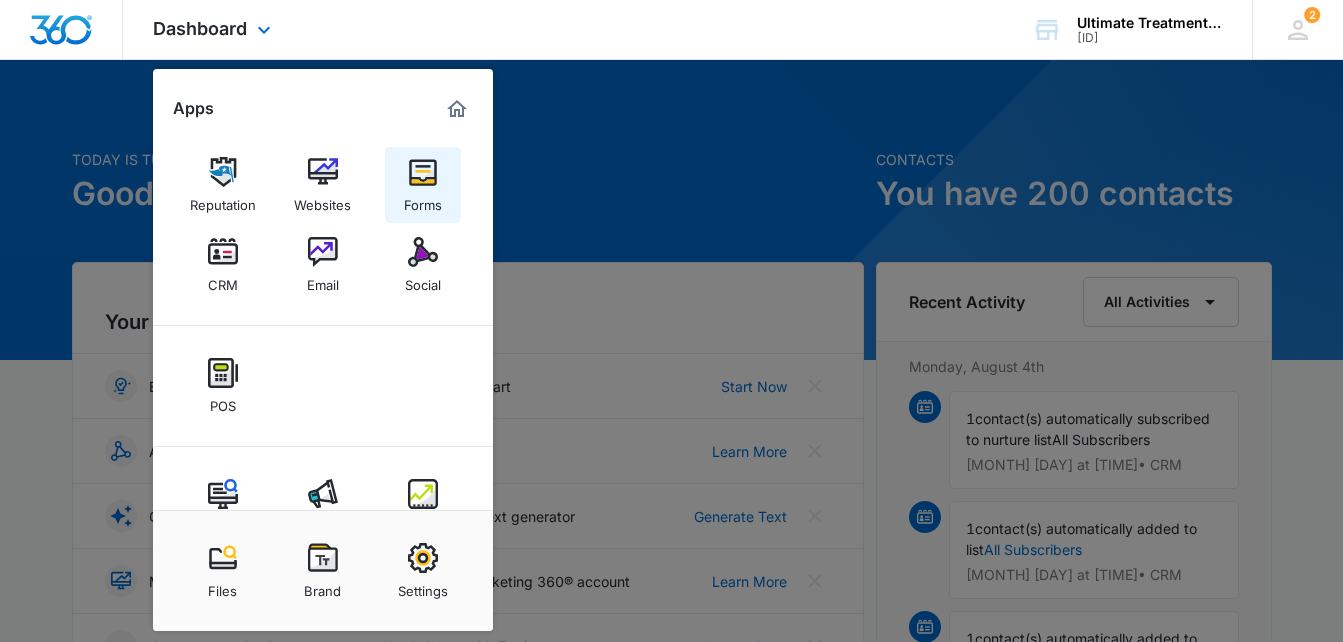 click at bounding box center (423, 172) 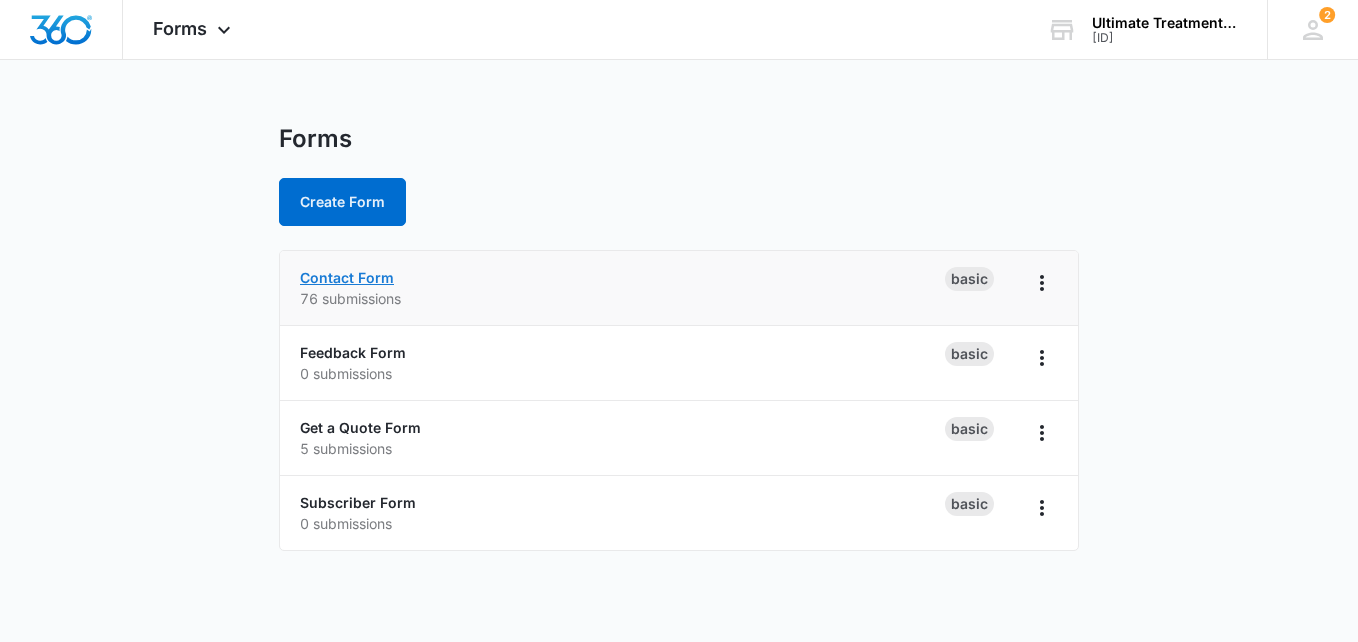 click on "Contact Form" at bounding box center (347, 277) 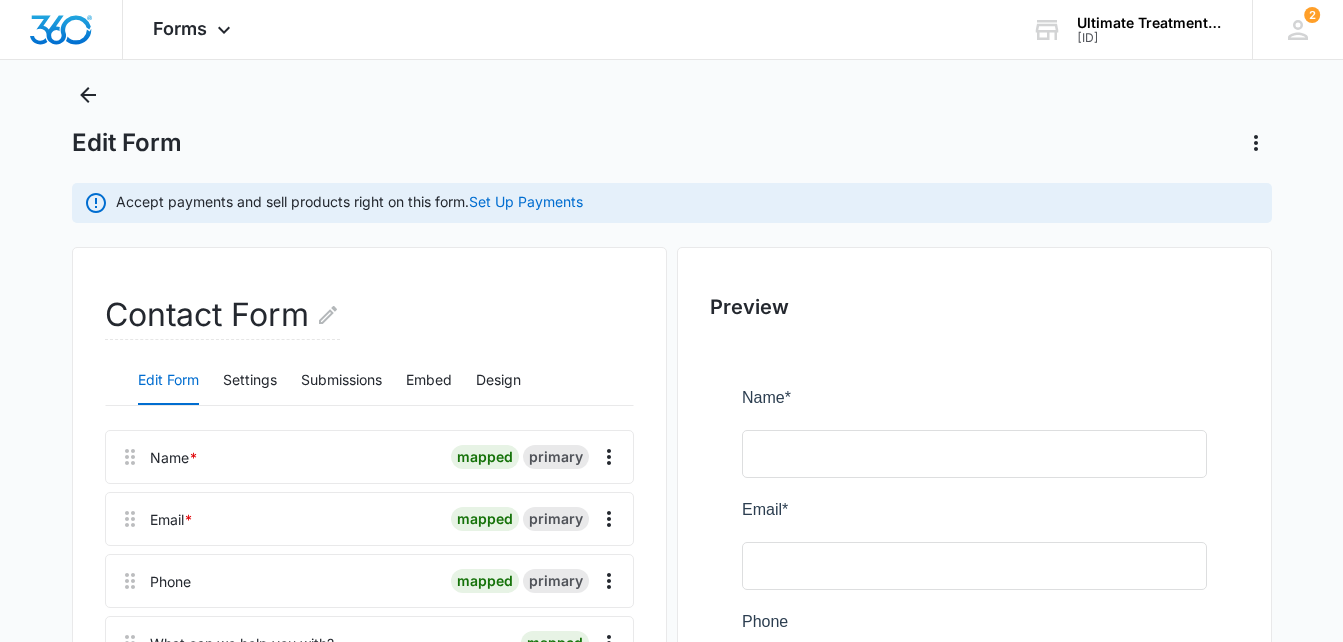 scroll, scrollTop: 0, scrollLeft: 0, axis: both 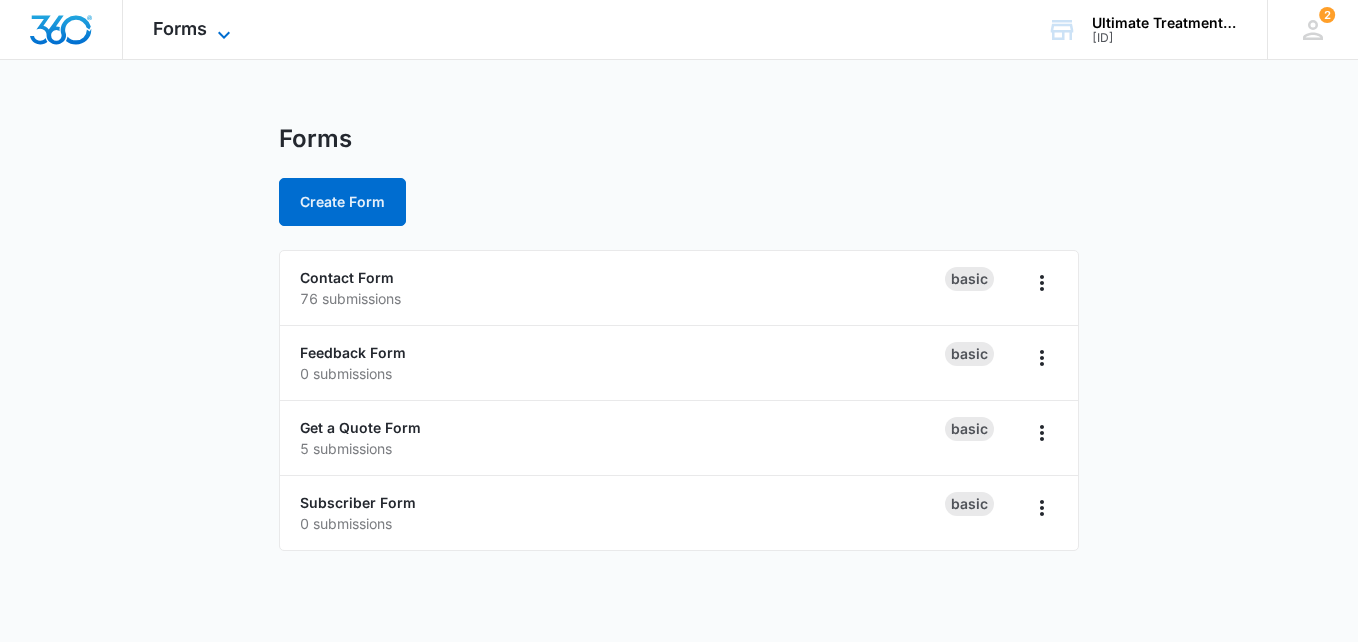 click on "Forms" at bounding box center (180, 28) 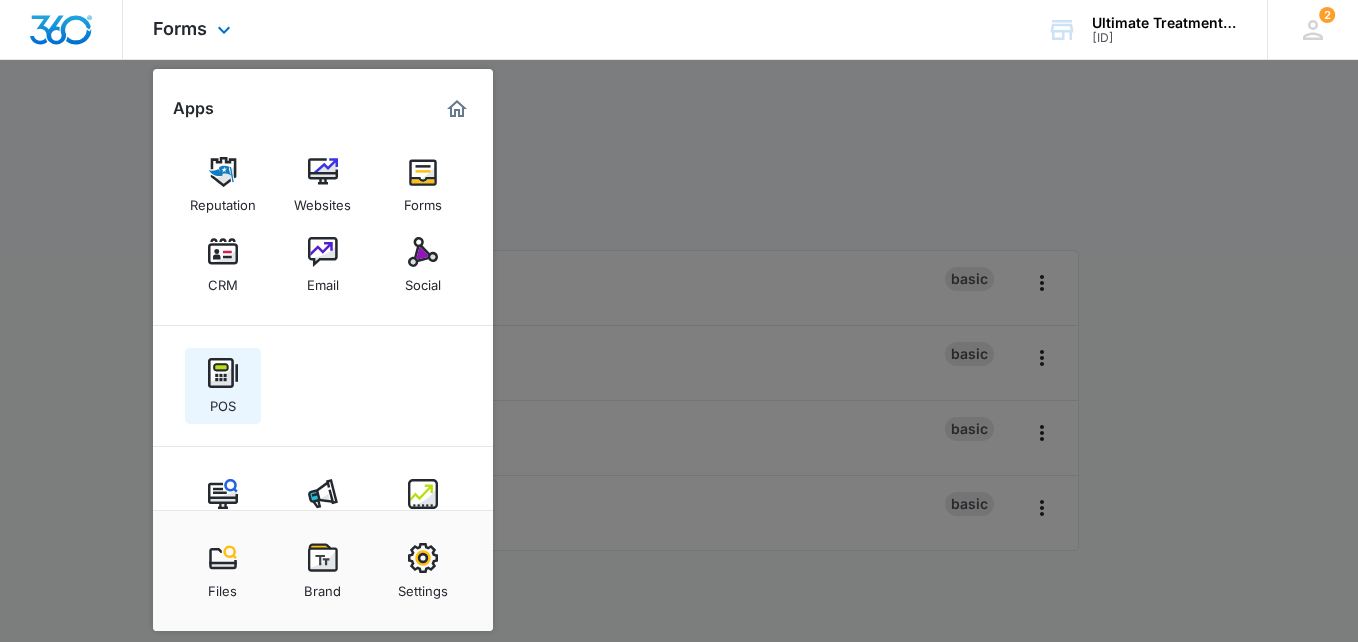 click at bounding box center [223, 373] 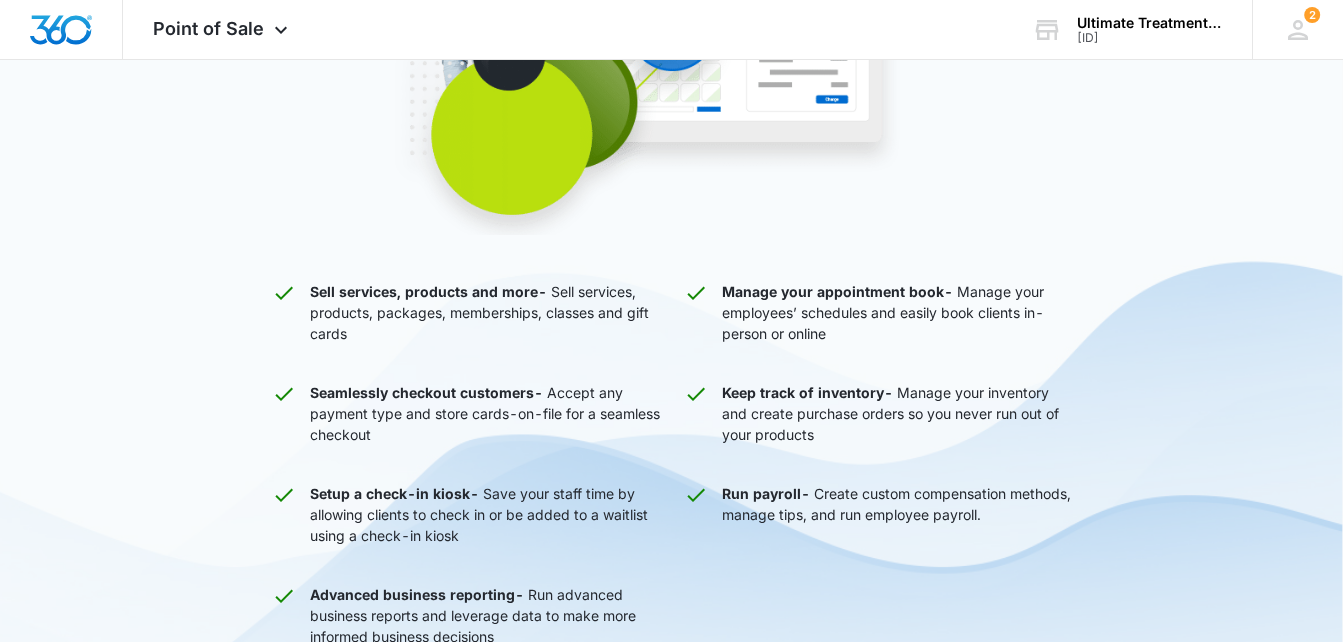scroll, scrollTop: 0, scrollLeft: 0, axis: both 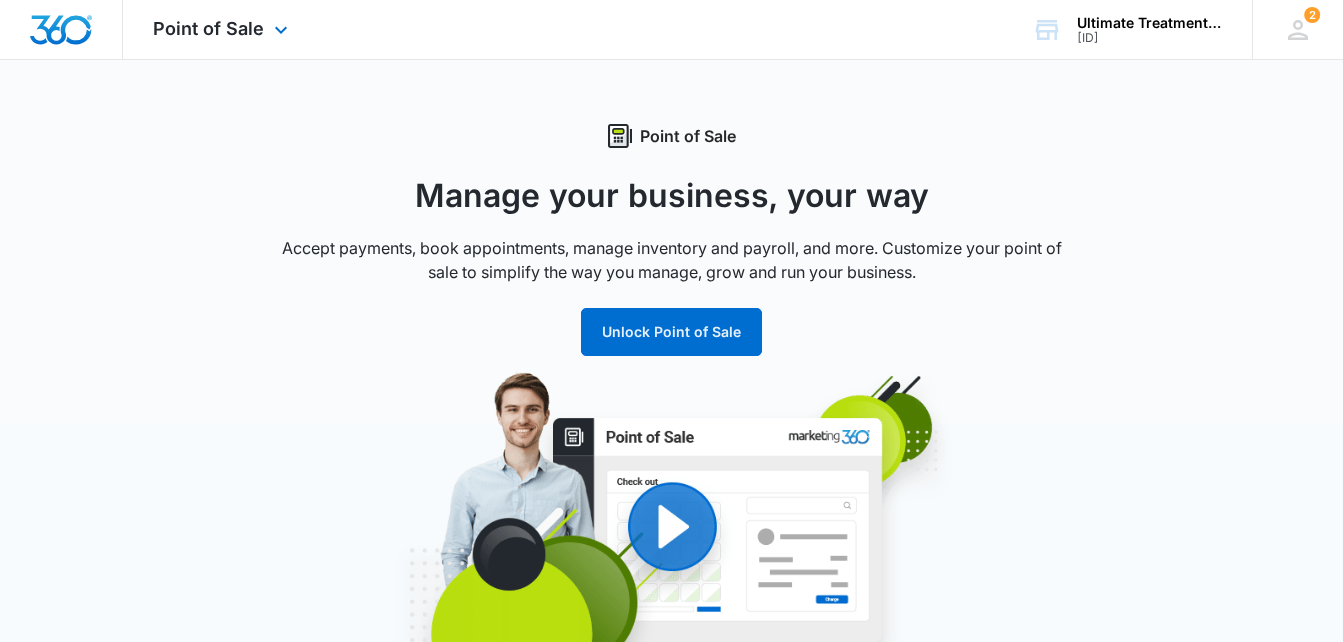 click on "Point of Sale Apps Reputation Websites Forms CRM Email Social POS Content Ads Intelligence Files Brand Settings" at bounding box center (223, 29) 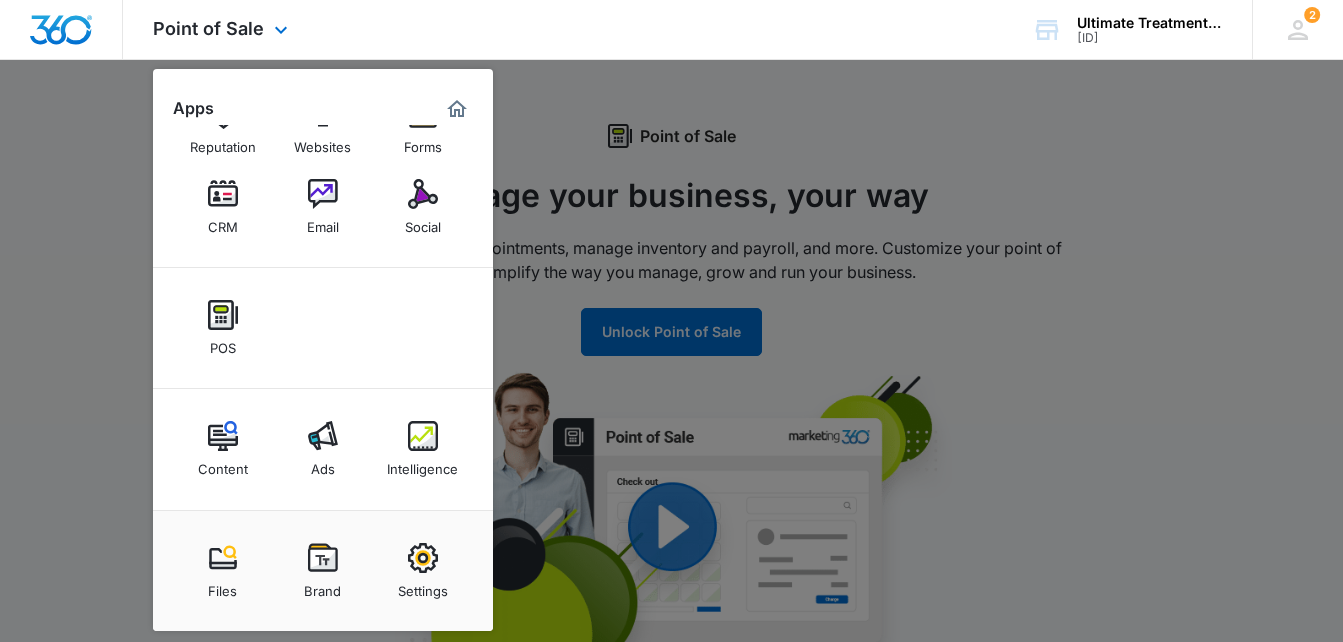scroll, scrollTop: 0, scrollLeft: 0, axis: both 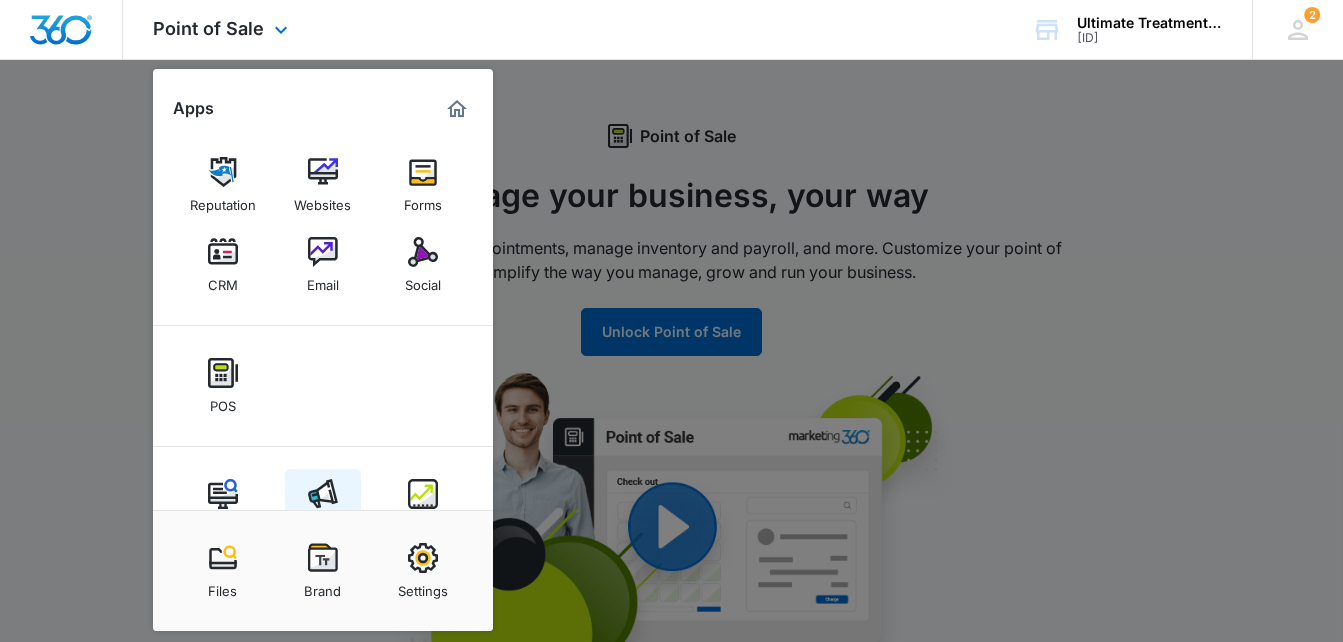 click at bounding box center [323, 494] 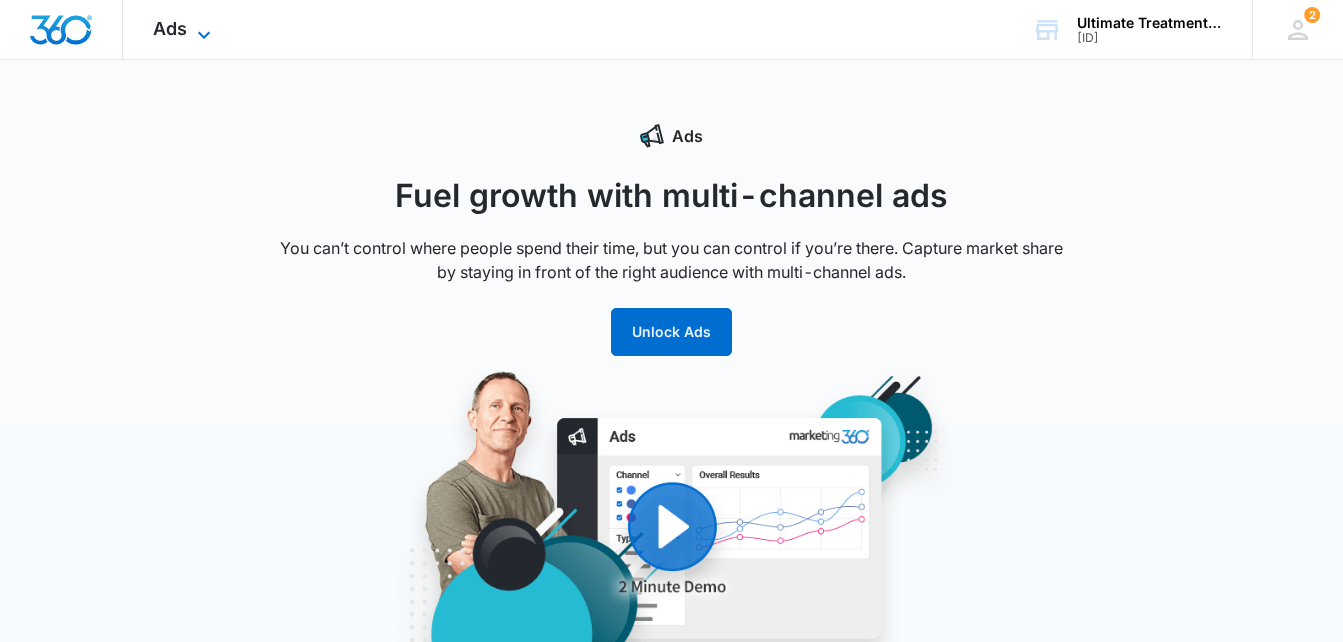 click 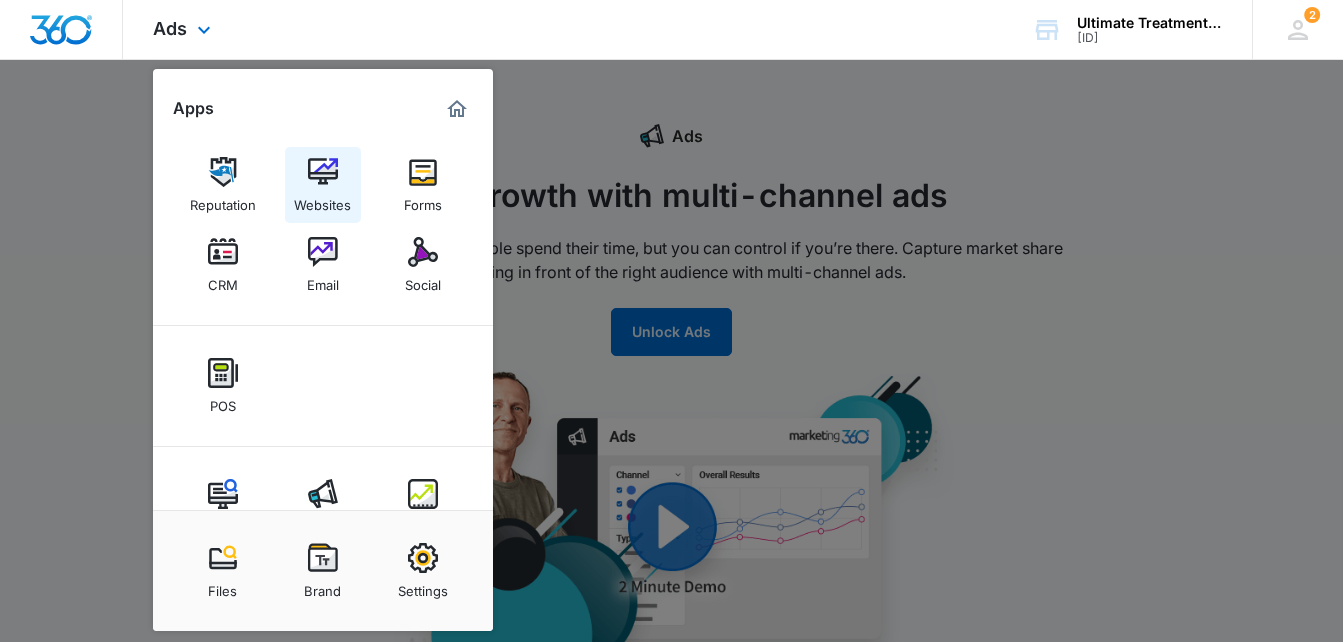 click on "Websites" at bounding box center (323, 185) 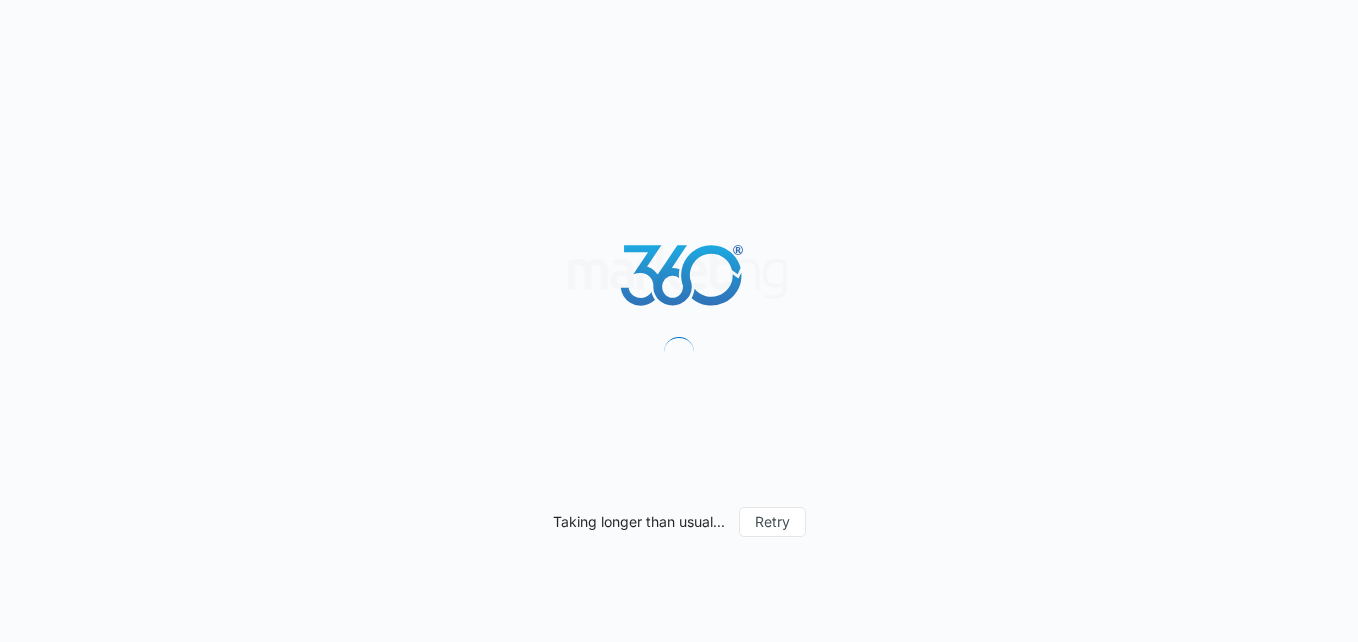 scroll, scrollTop: 0, scrollLeft: 0, axis: both 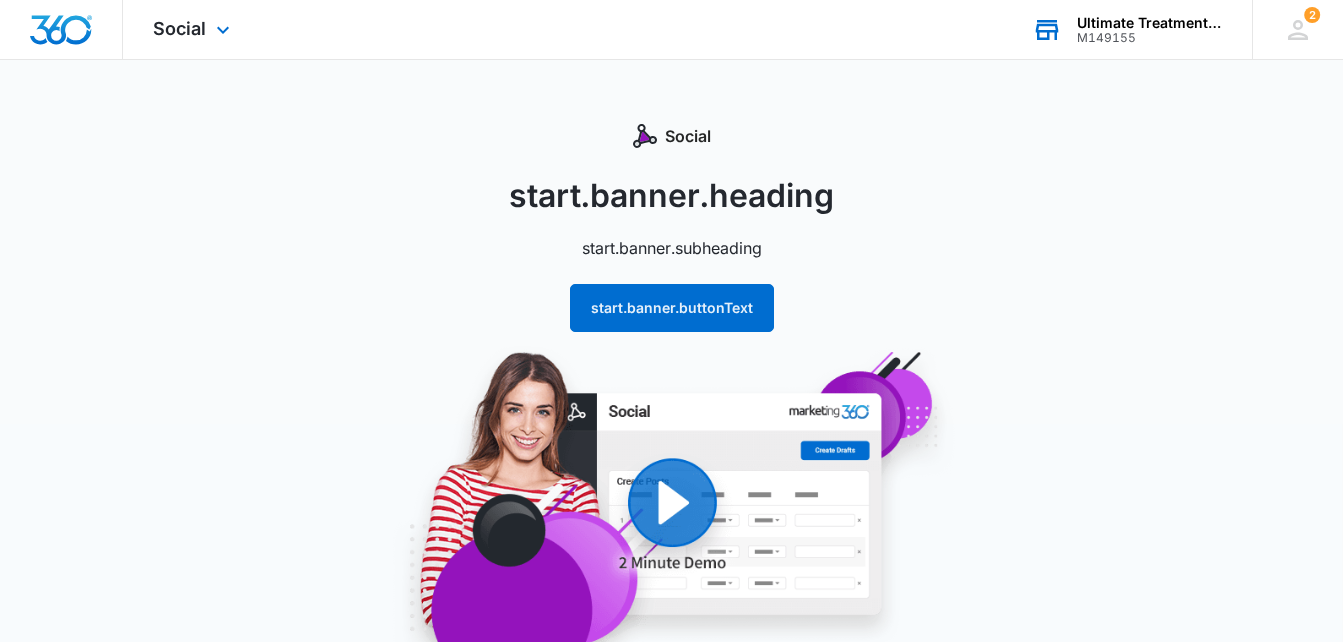 click on "Ultimate Treatment Center" at bounding box center (1150, 23) 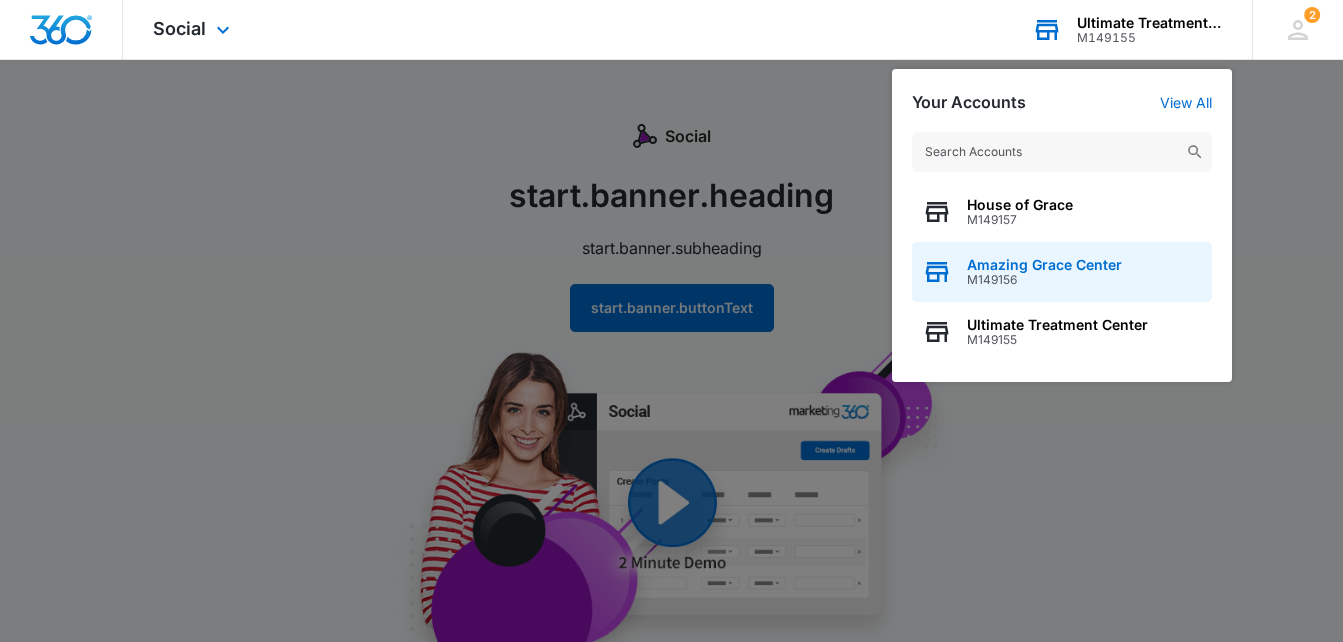 click on "Amazing Grace Center" at bounding box center [1044, 265] 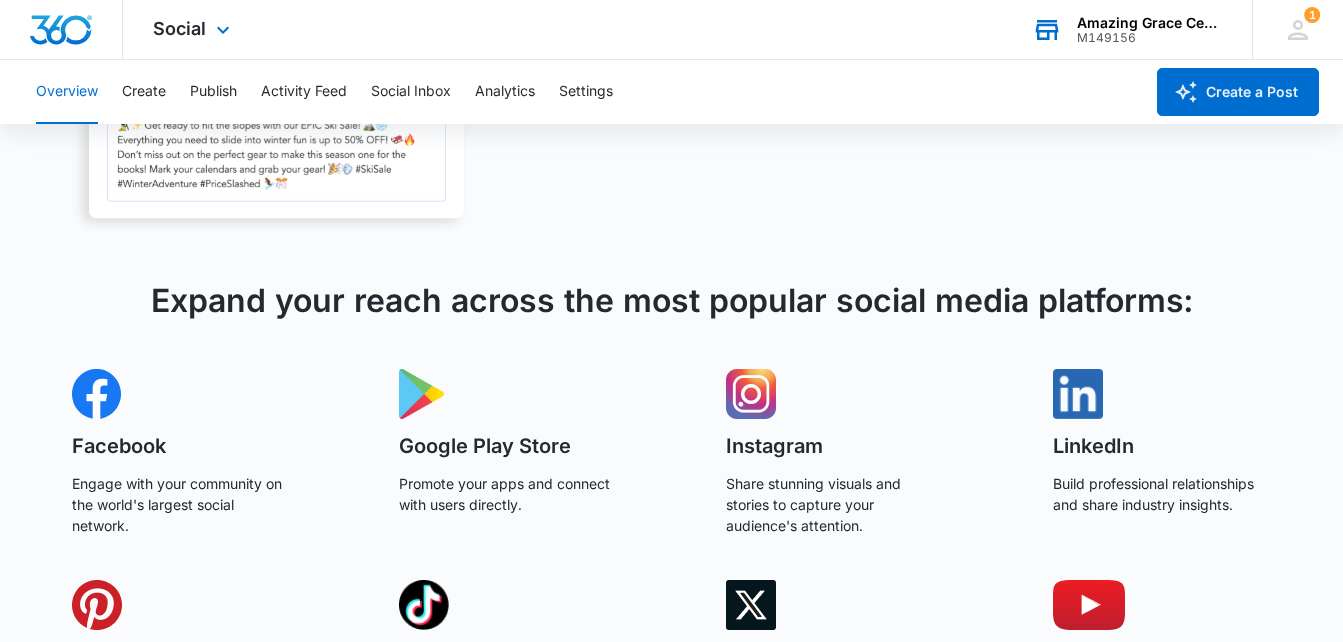 scroll, scrollTop: 1392, scrollLeft: 0, axis: vertical 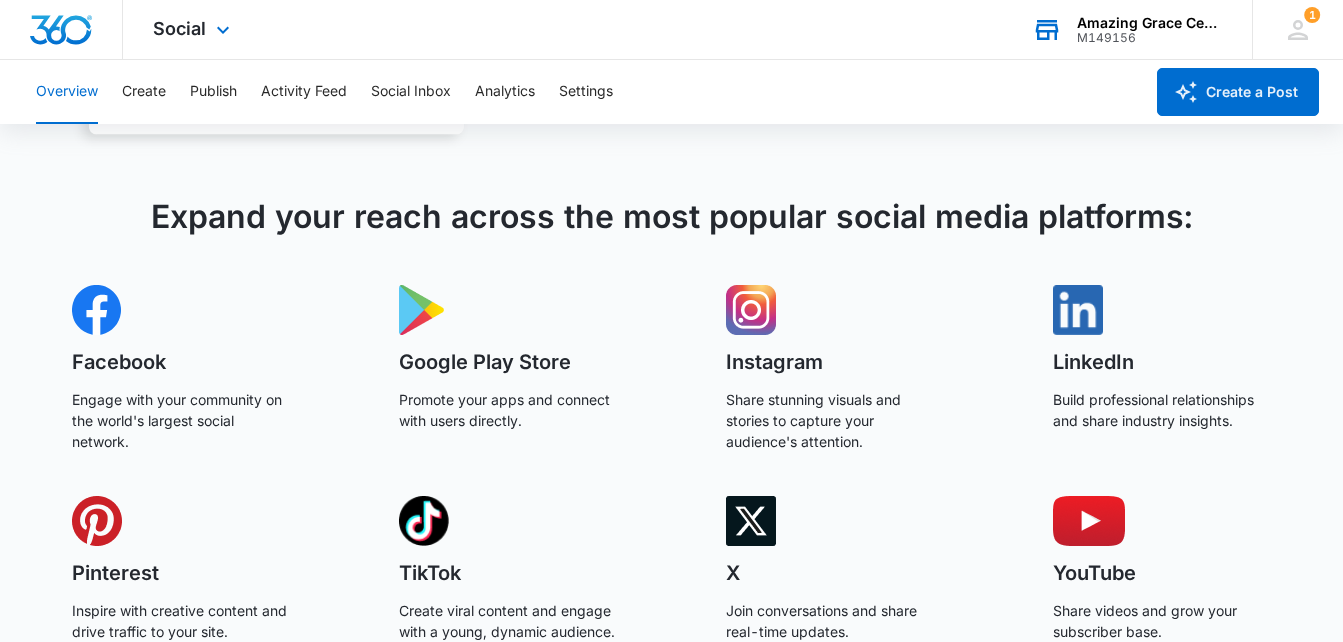 click on "Build professional relationships and share industry insights." at bounding box center [1162, 420] 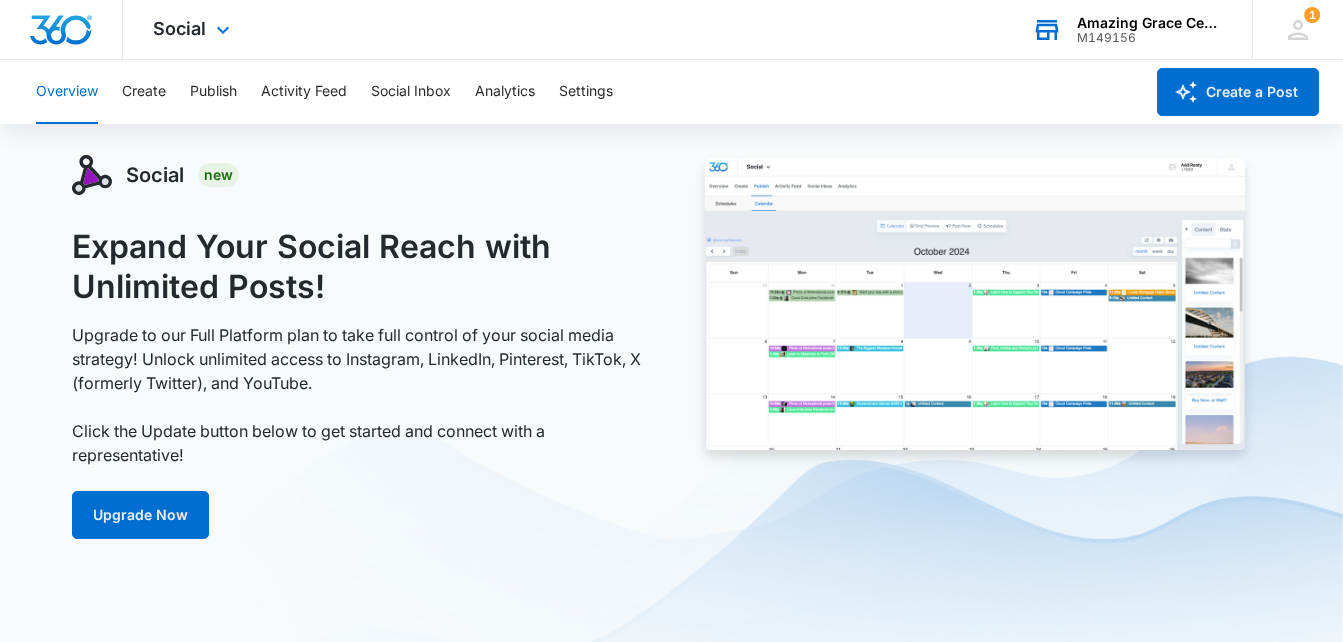 scroll, scrollTop: 0, scrollLeft: 0, axis: both 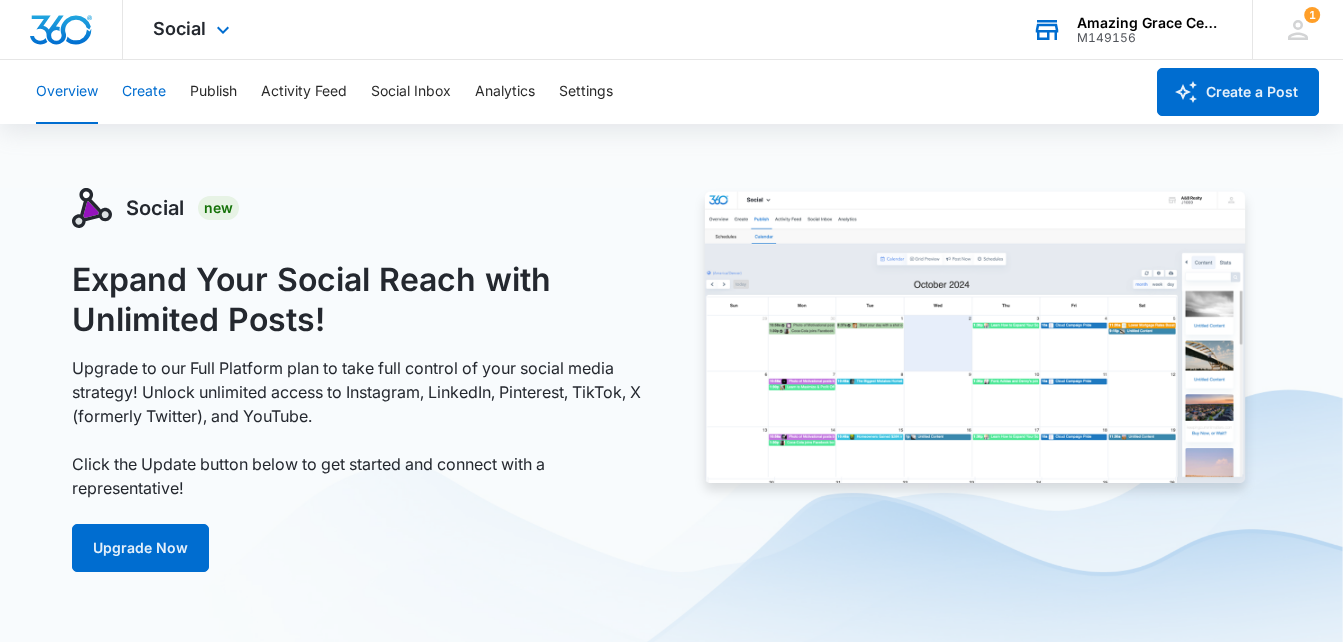 click on "Create" at bounding box center [144, 92] 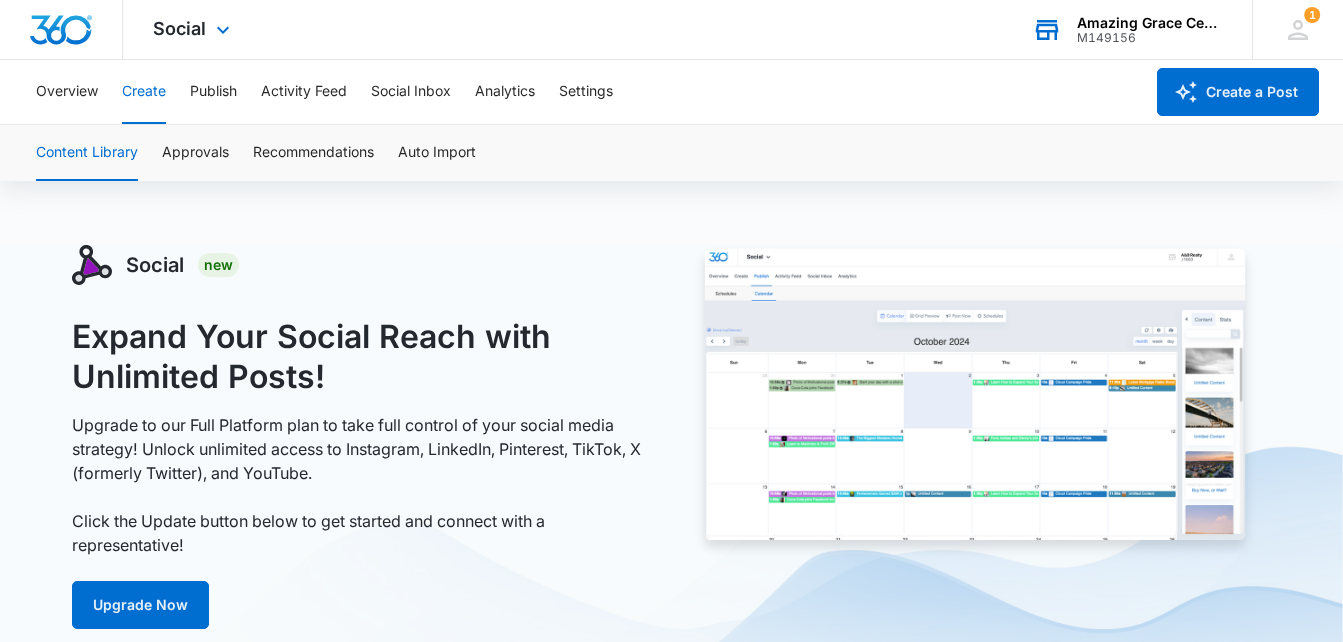 scroll, scrollTop: 0, scrollLeft: 0, axis: both 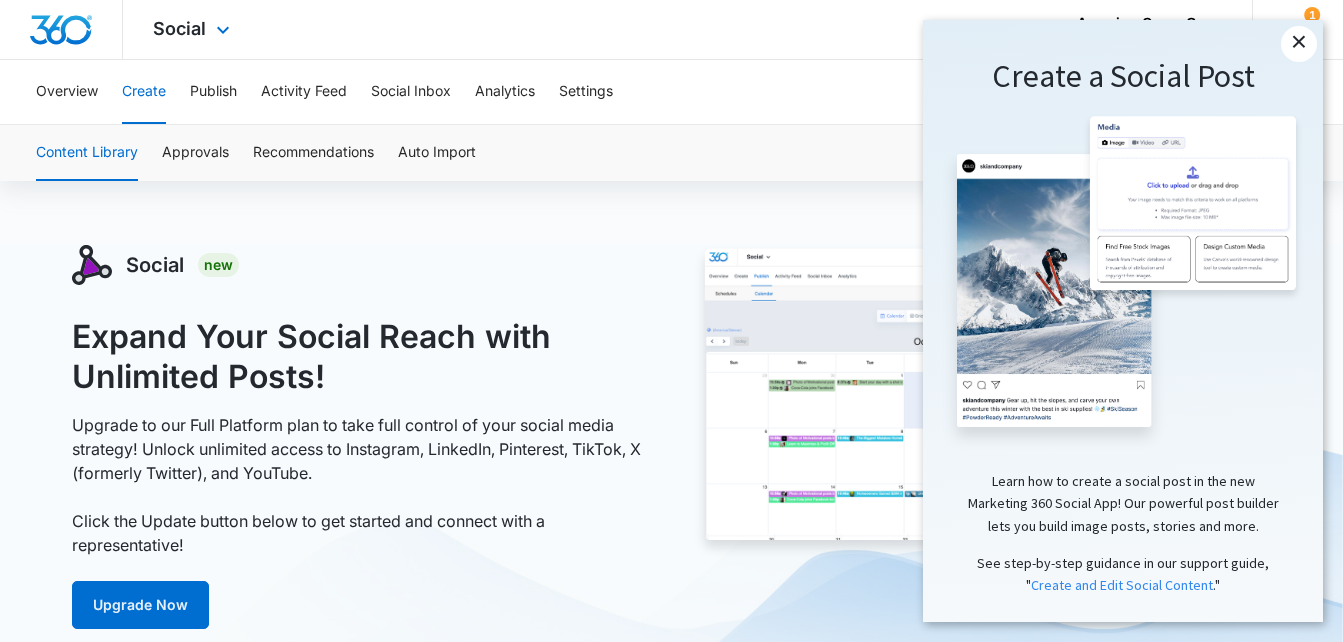click on "×" at bounding box center [1299, 44] 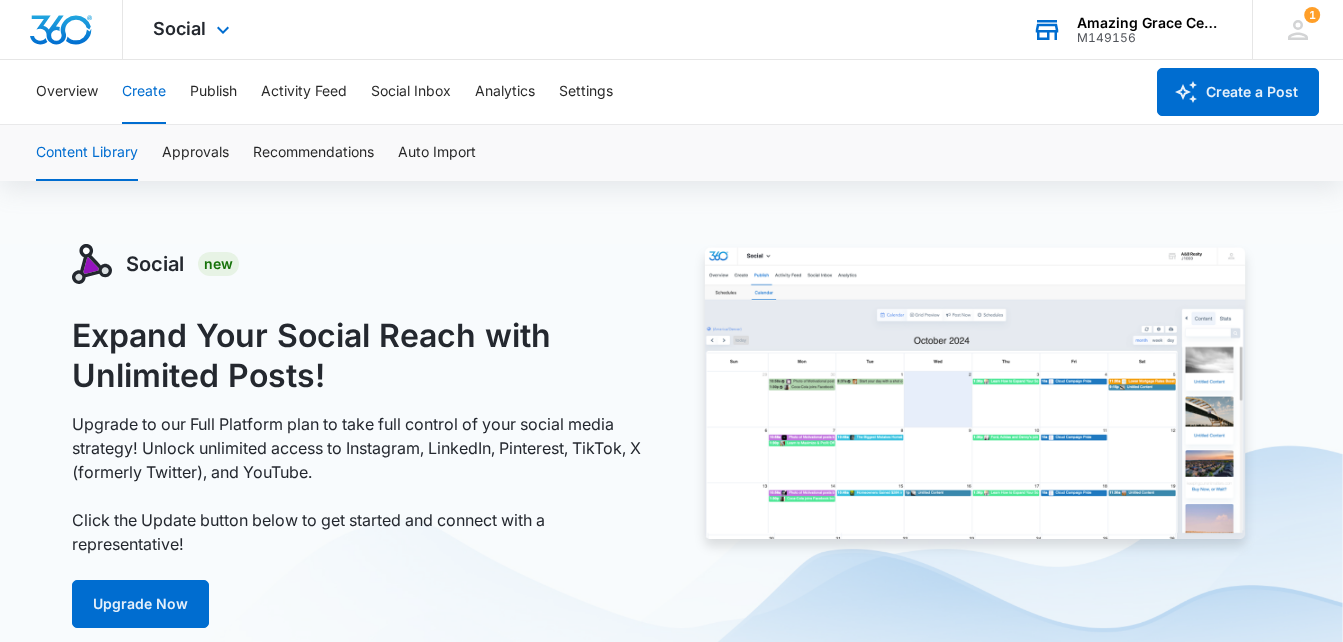 scroll, scrollTop: 0, scrollLeft: 0, axis: both 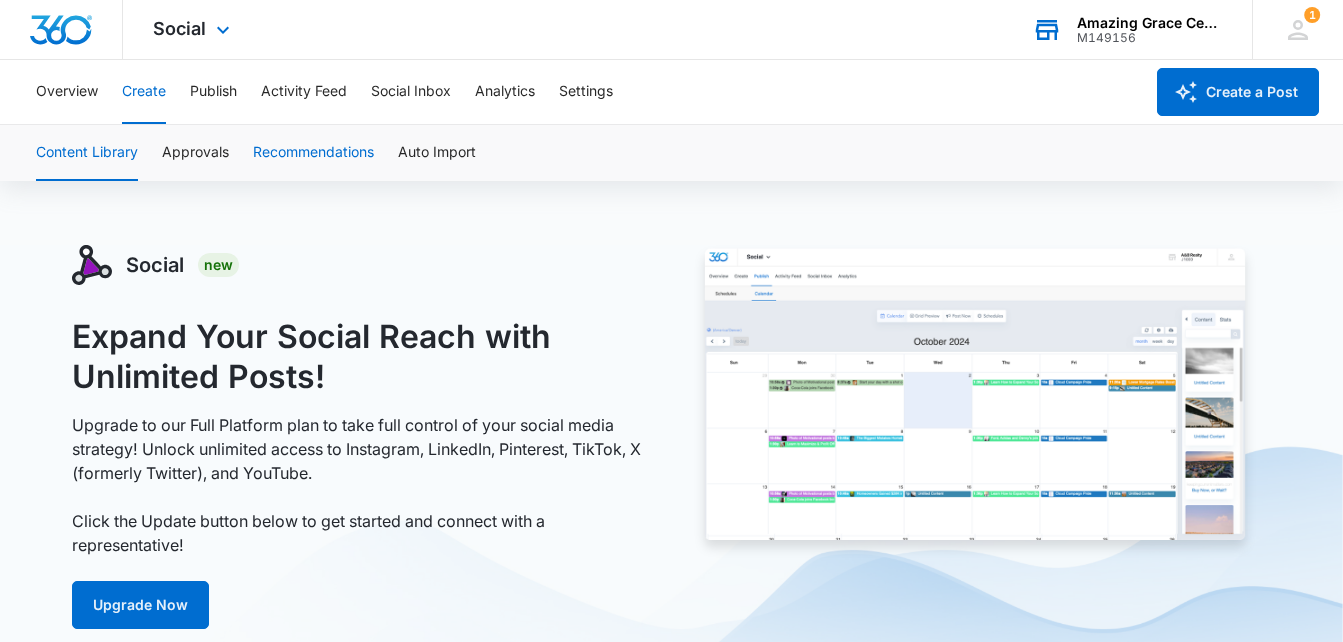 click on "Recommendations" at bounding box center [313, 153] 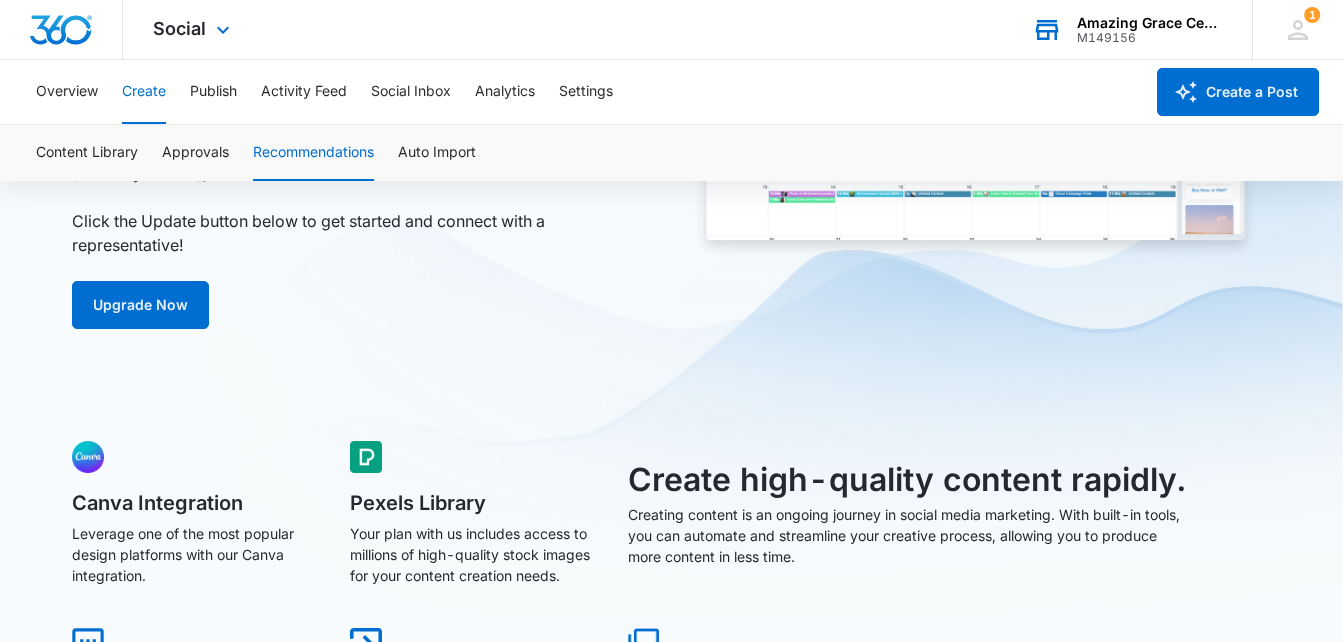 scroll, scrollTop: 0, scrollLeft: 0, axis: both 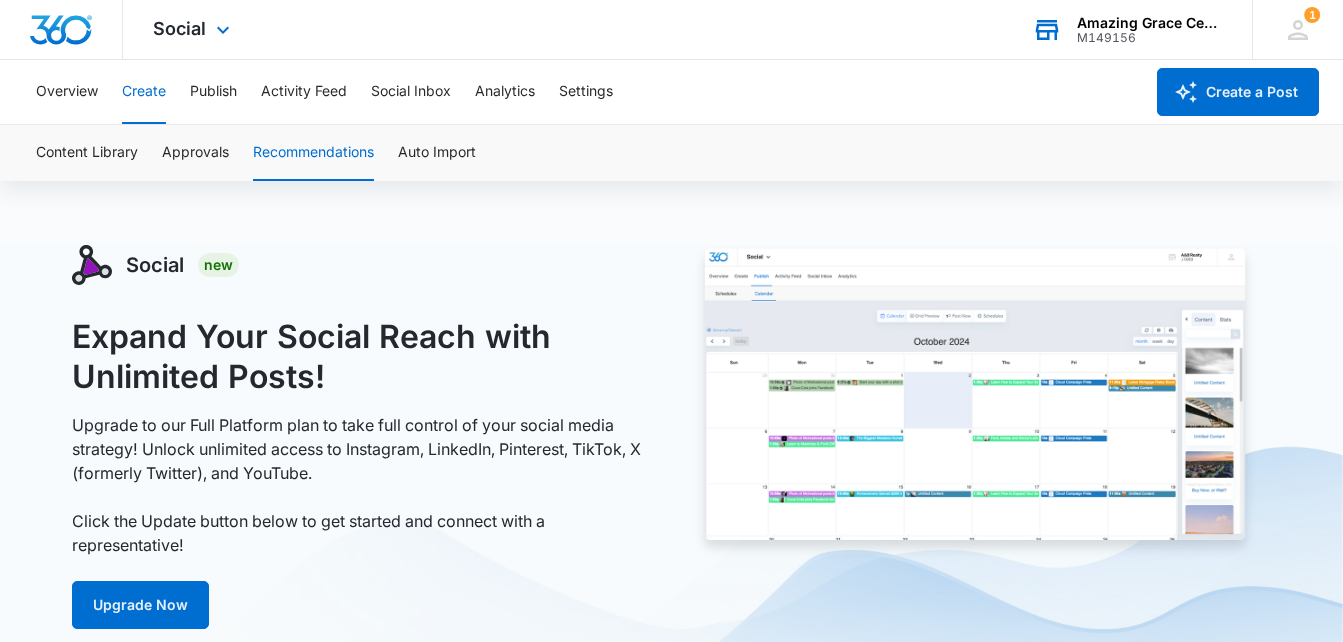click on "Recommendations" at bounding box center [313, 153] 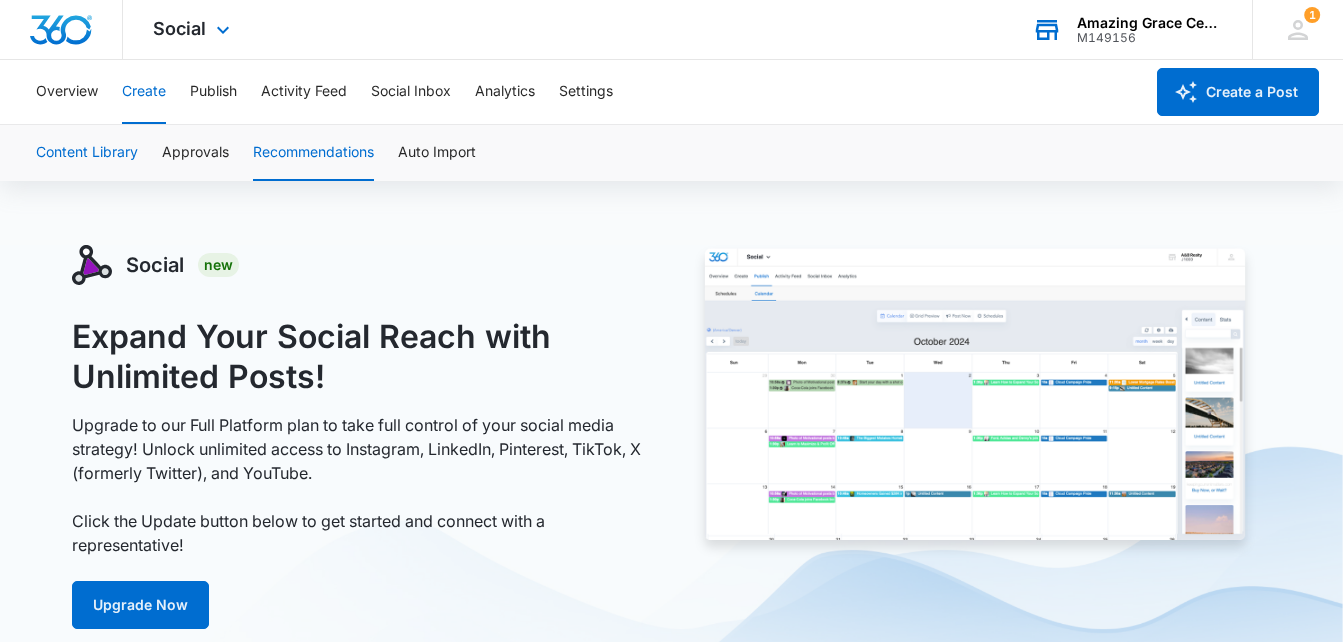 click on "Content Library" at bounding box center [87, 153] 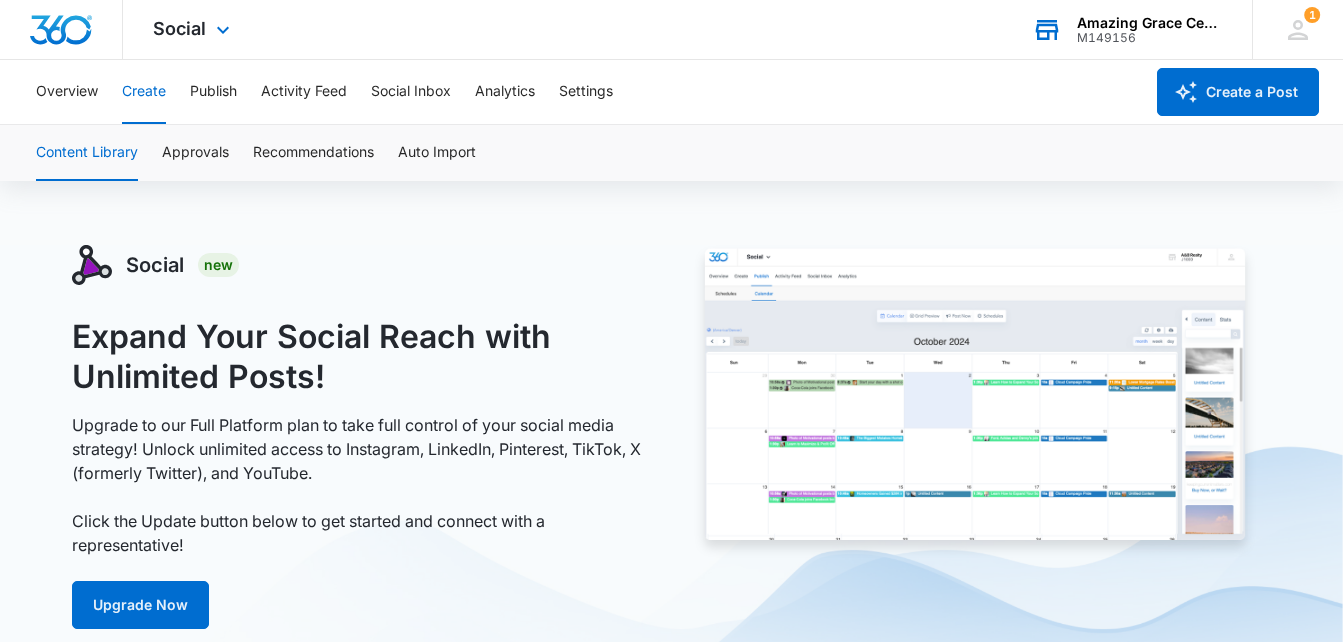 scroll, scrollTop: 0, scrollLeft: 0, axis: both 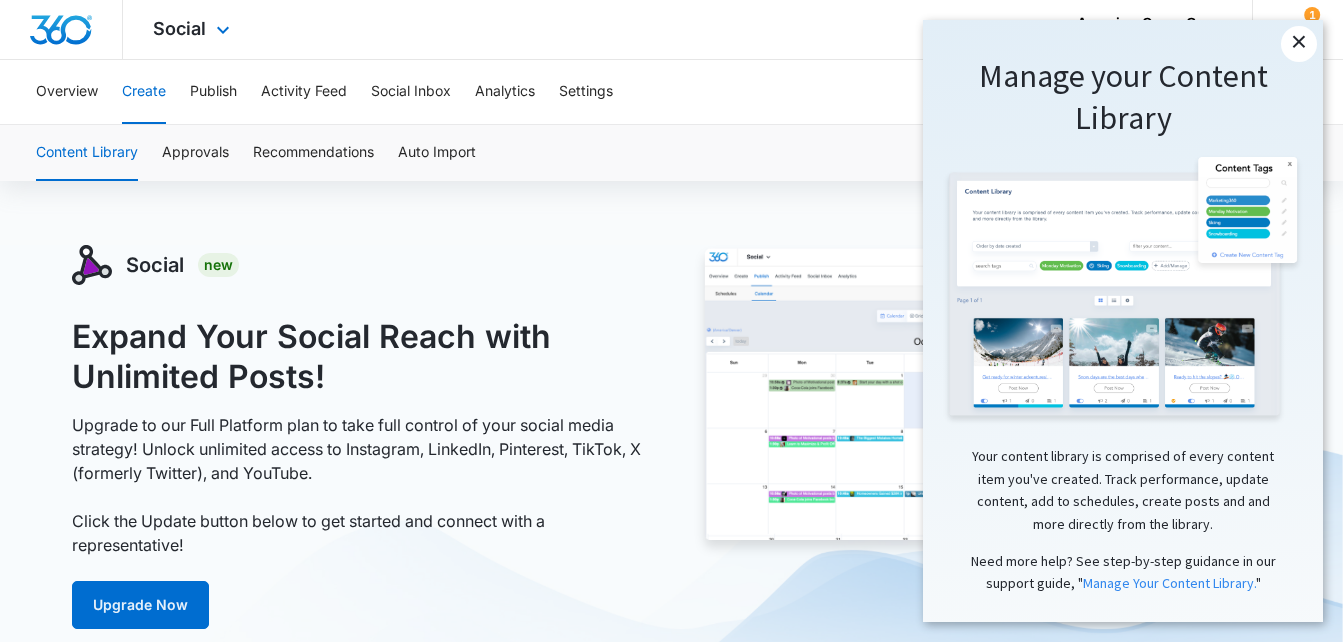 click on "×" at bounding box center (1299, 44) 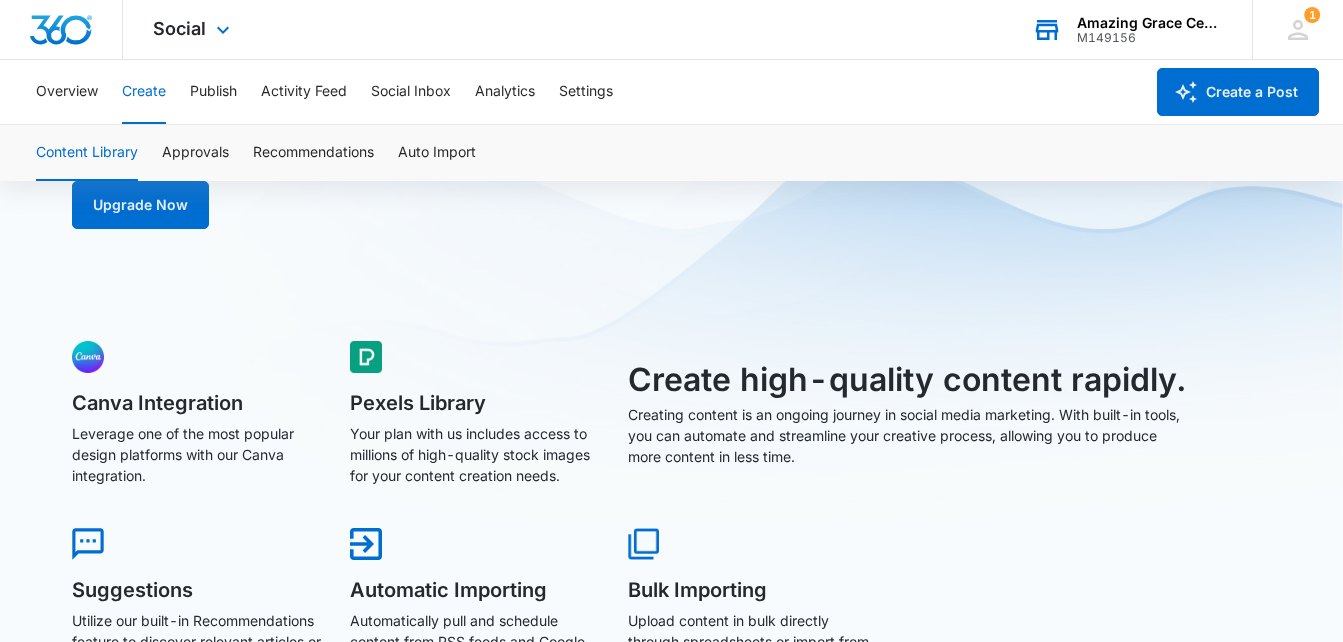 scroll, scrollTop: 0, scrollLeft: 0, axis: both 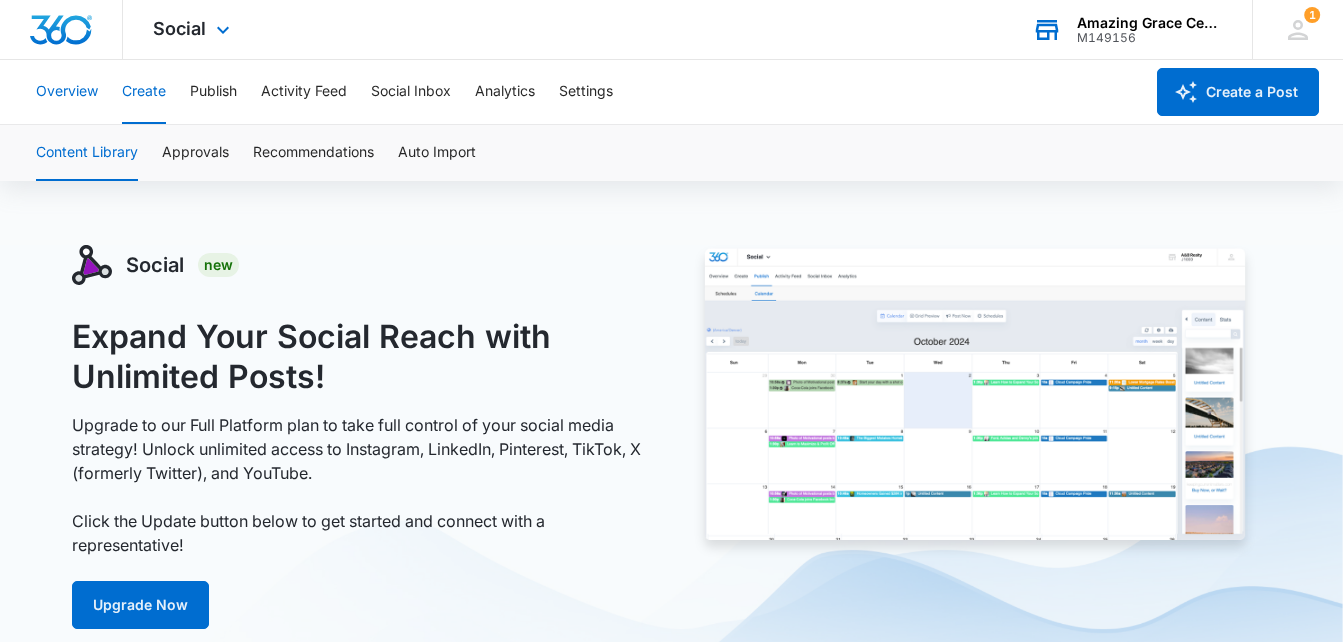 click on "Overview" at bounding box center (67, 92) 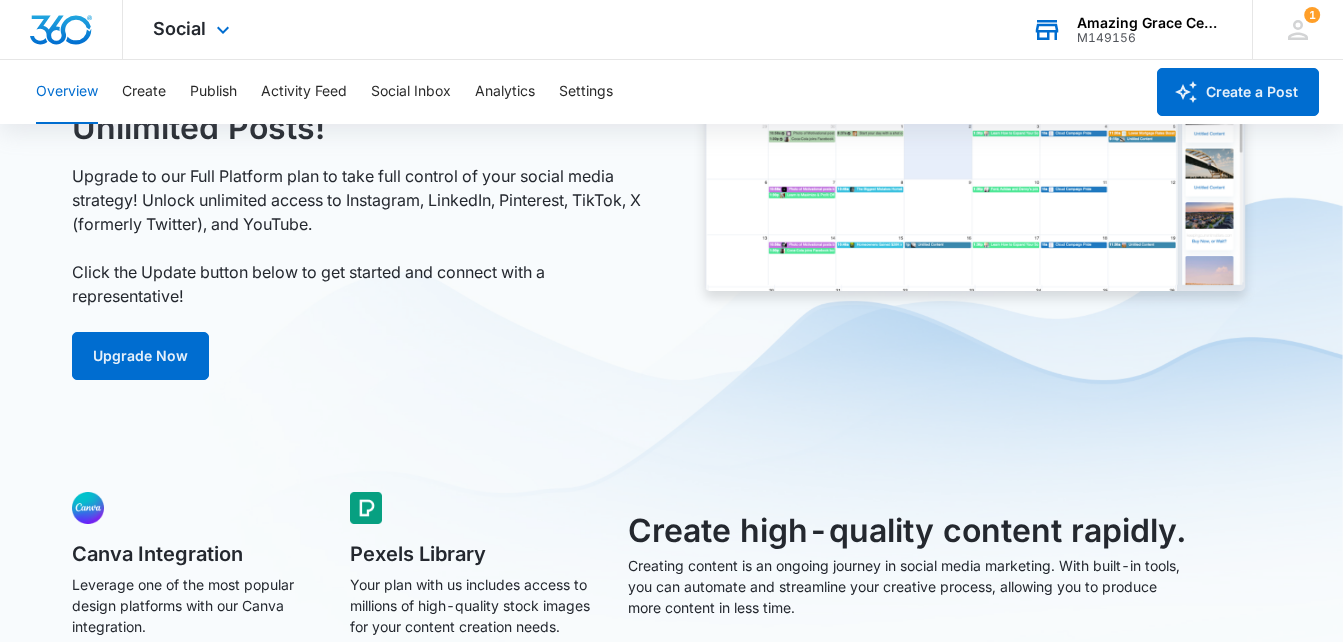 scroll, scrollTop: 0, scrollLeft: 0, axis: both 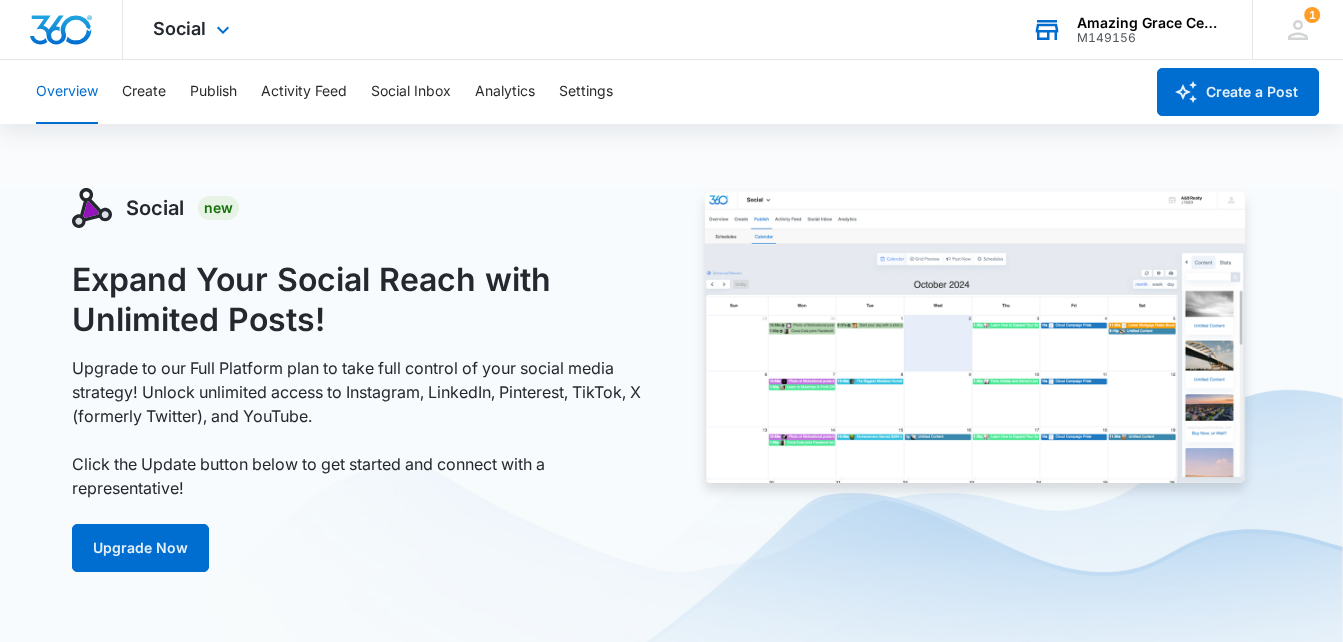 click at bounding box center (975, 344) 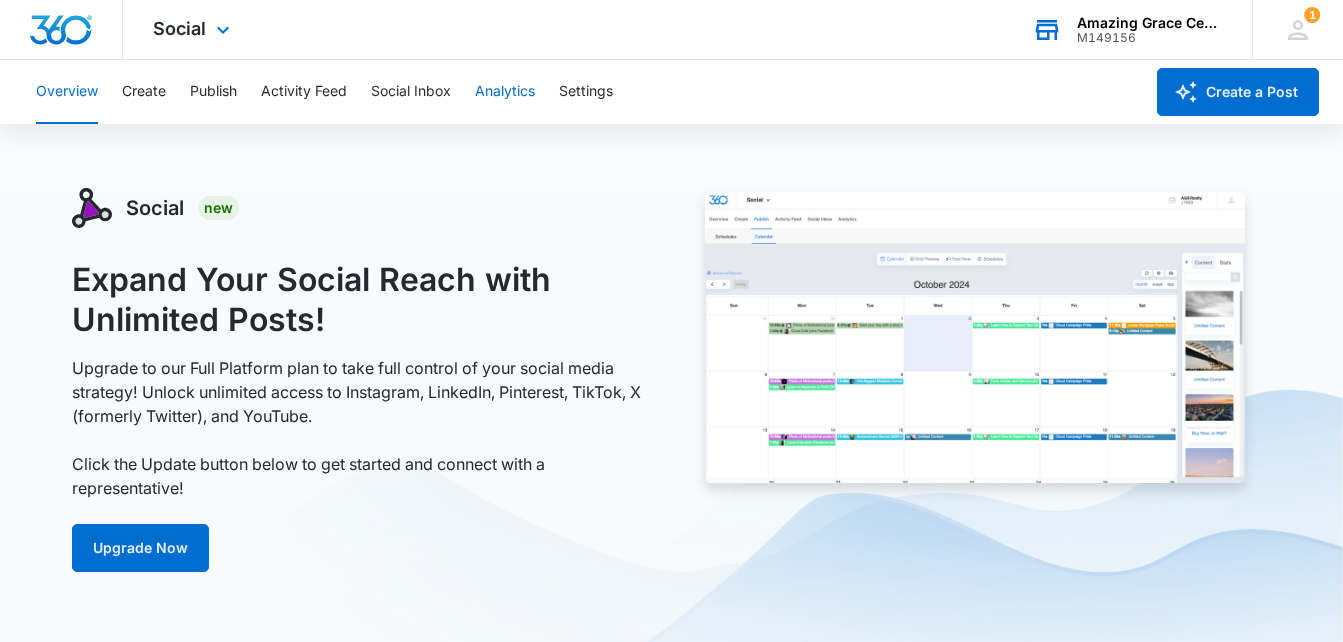 click on "Analytics" at bounding box center (505, 92) 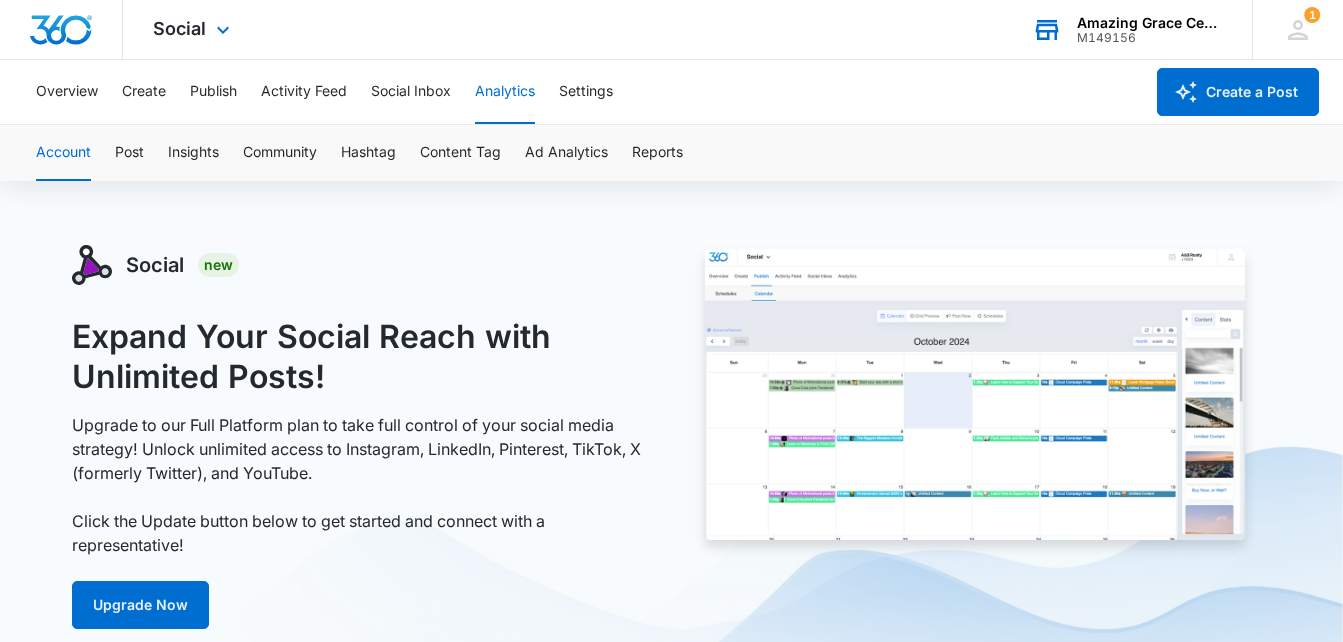 scroll, scrollTop: 0, scrollLeft: 0, axis: both 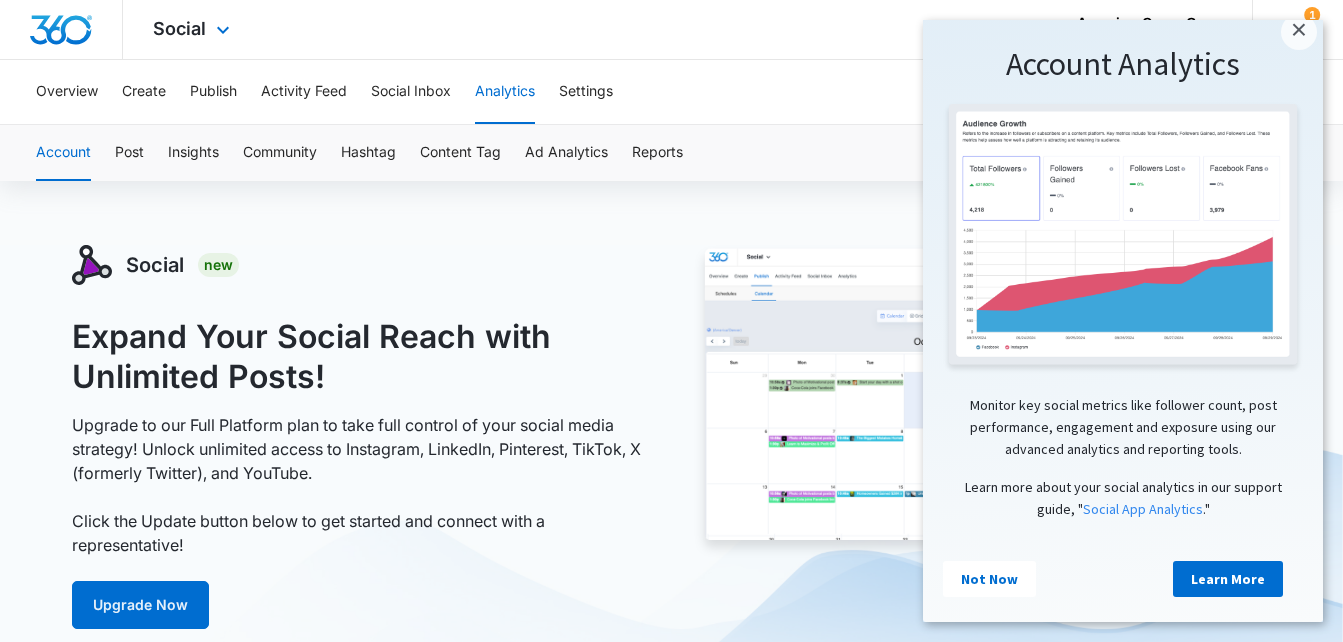 click on "Overview Create Publish Activity Feed Social Inbox Analytics Settings Create a Post Account Post Insights Community Hashtag Content Tag Ad Analytics Reports Social New Expand Your Social Reach with Unlimited Posts! Upgrade to our Full Platform plan to take full control of your social media strategy! Unlock unlimited access to Instagram, LinkedIn, Pinterest, TikTok, X (formerly Twitter), and YouTube.
Click the Update button below to get started and connect with a representative! Upgrade Now Canva Integration Leverage one of the most popular design platforms with our Canva integration. Pexels Library Your plan with us includes access to millions of high-quality stock images for your content creation needs. Create high-quality content rapidly. Creating content is an ongoing journey in social media marketing. With built-in tools, you can automate and streamline your creative process, allowing you to produce more content in less time. Suggestions Automatic Importing Bulk Importing Facebook Google Play Store X" at bounding box center [671, 1075] 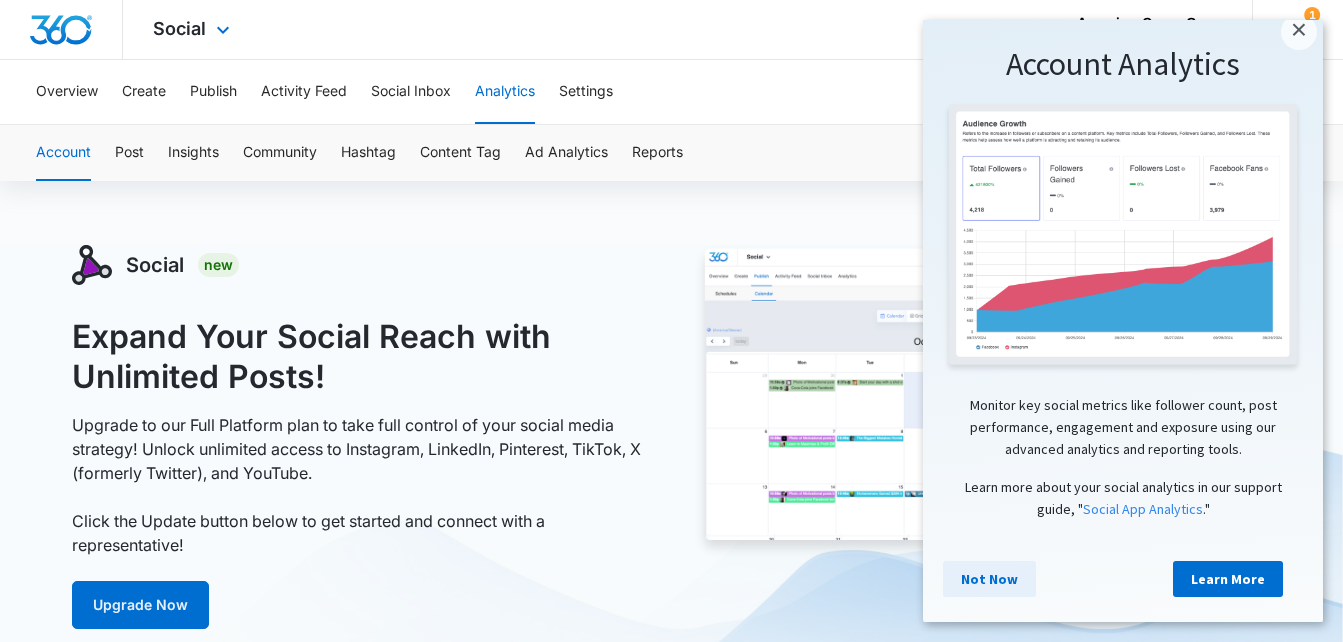 click on "Not Now" at bounding box center [989, 579] 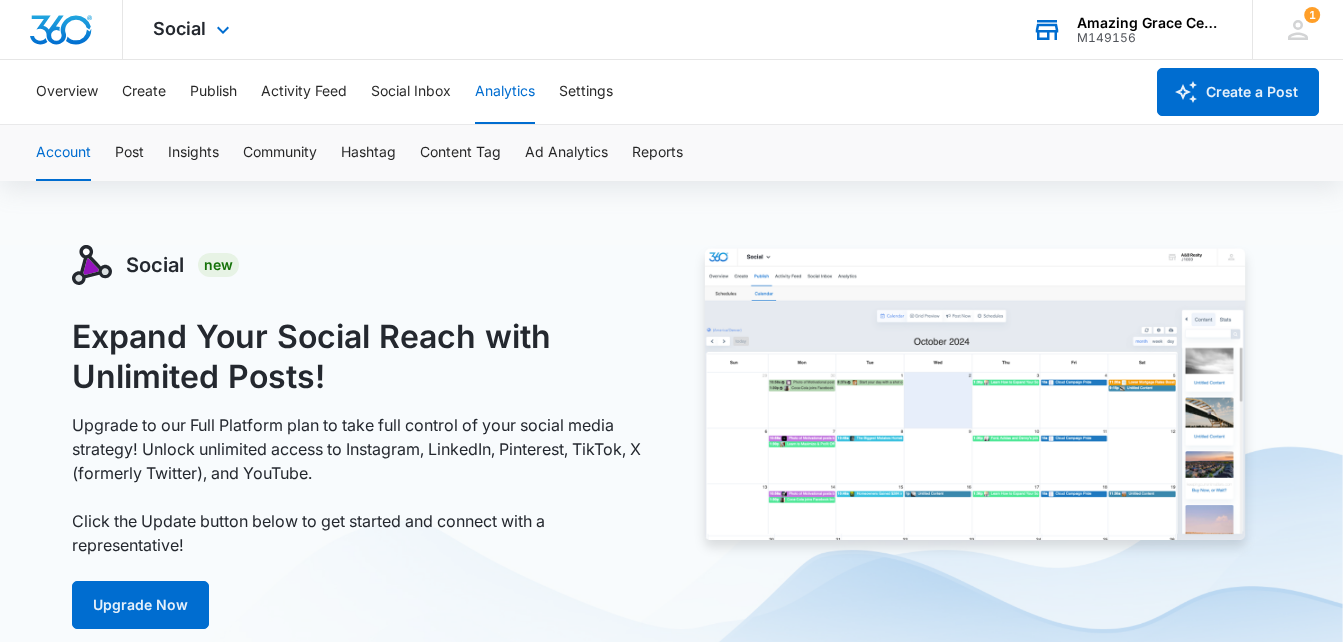 click on "Amazing Grace Center" at bounding box center [1150, 23] 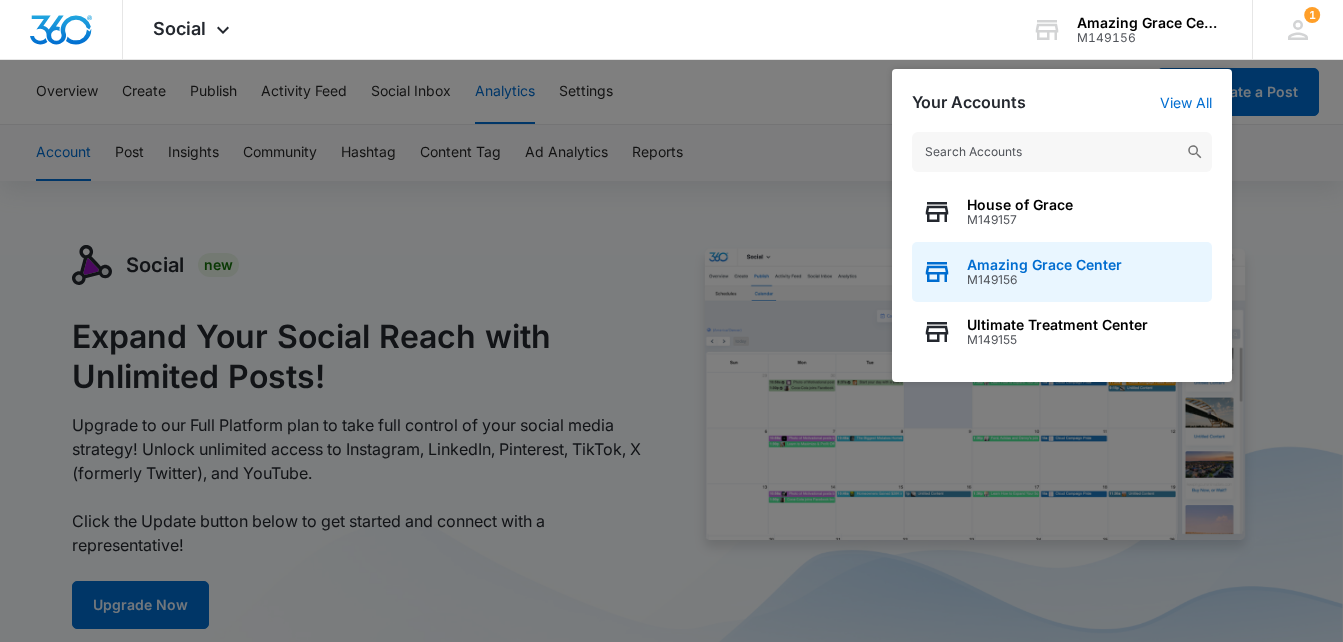 click on "M149156" at bounding box center [1044, 280] 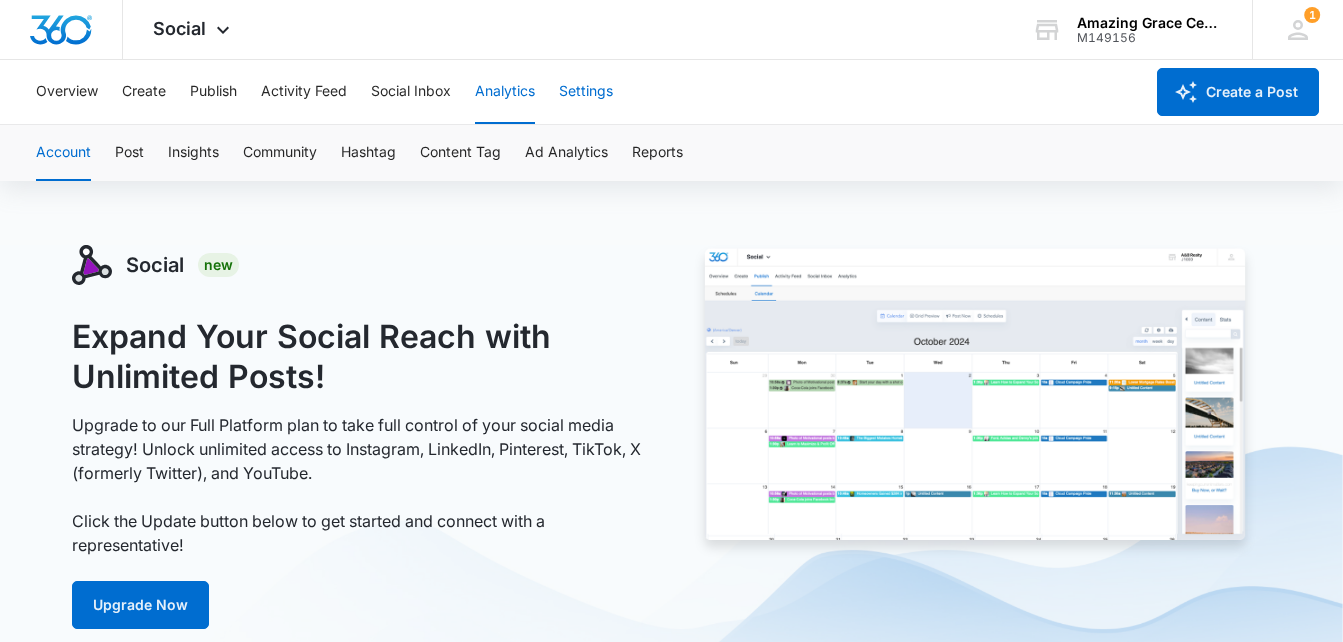 click on "Settings" at bounding box center (586, 92) 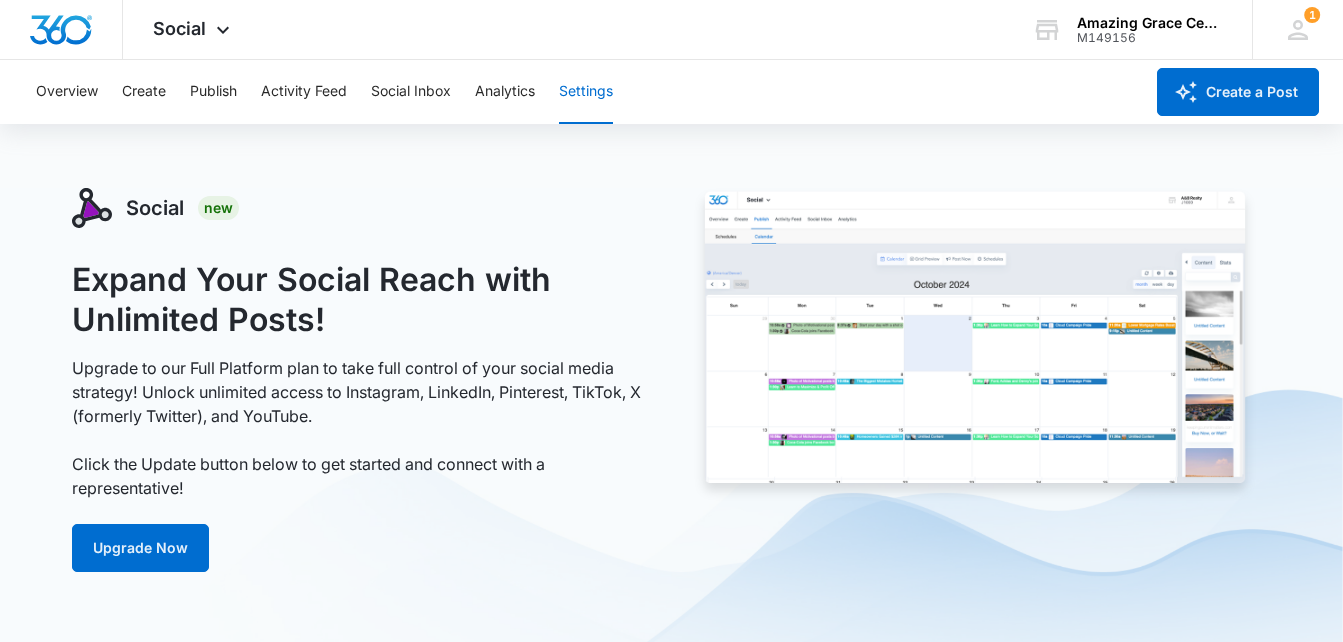 scroll, scrollTop: 0, scrollLeft: 0, axis: both 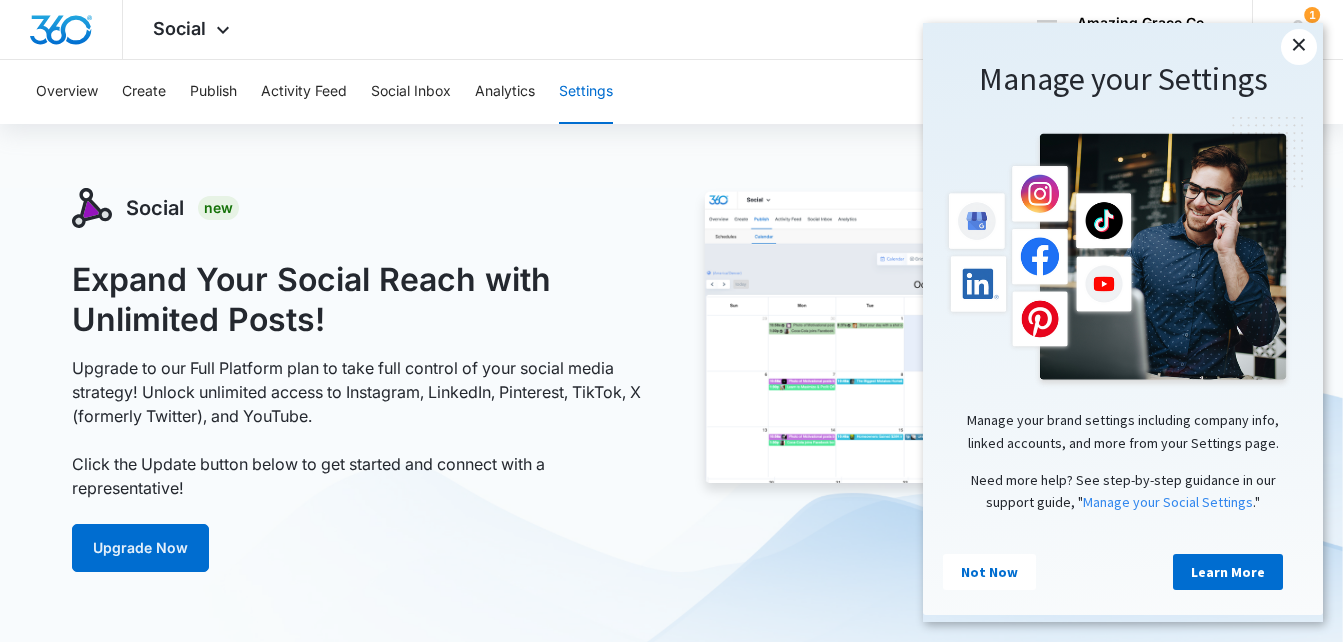 click on "×" at bounding box center (1299, 47) 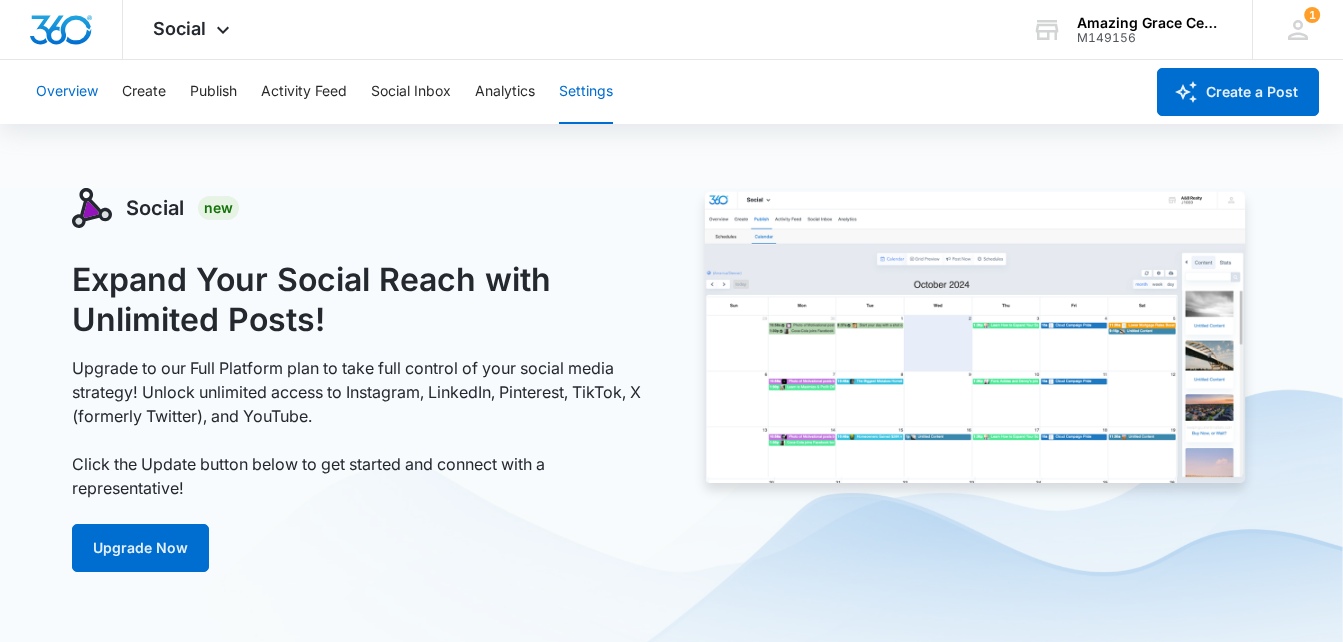 click on "Overview" at bounding box center (67, 92) 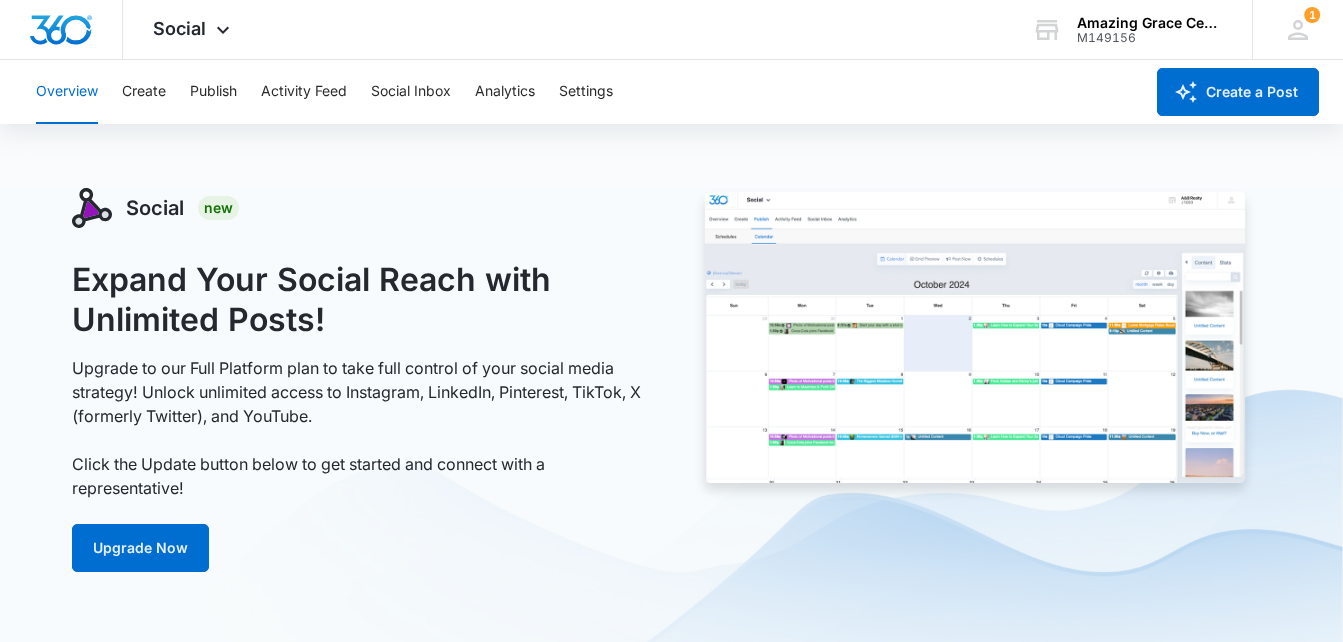 click on "Overview" at bounding box center (67, 92) 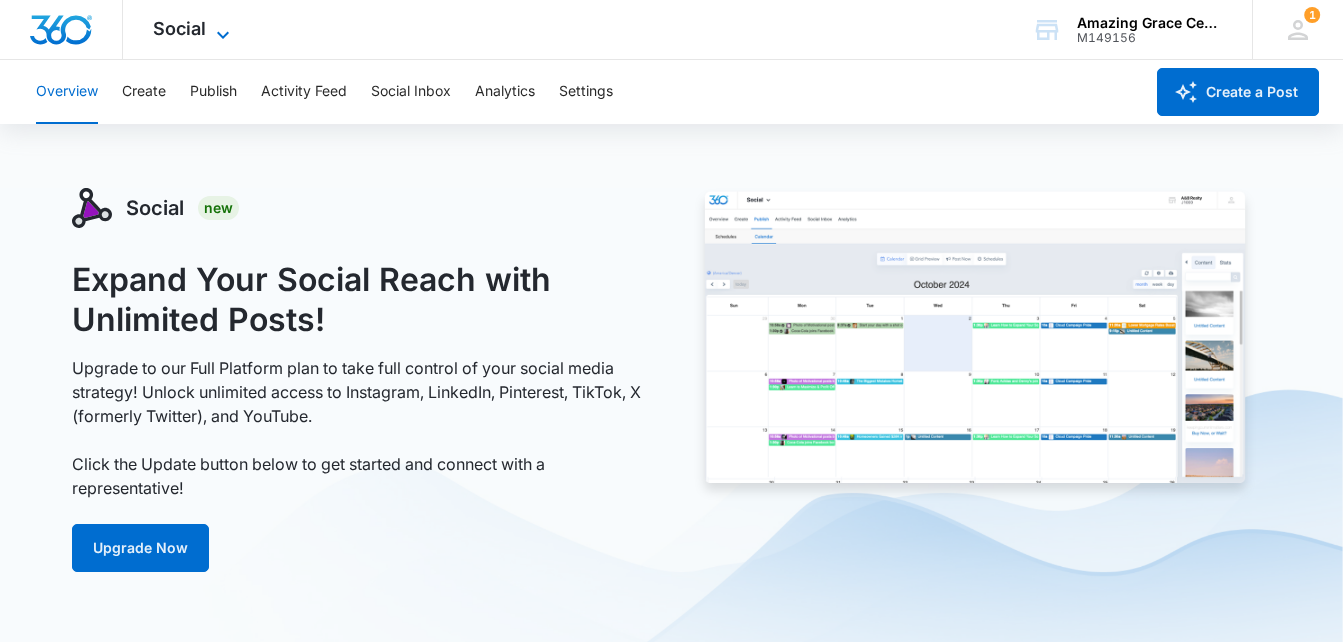 click 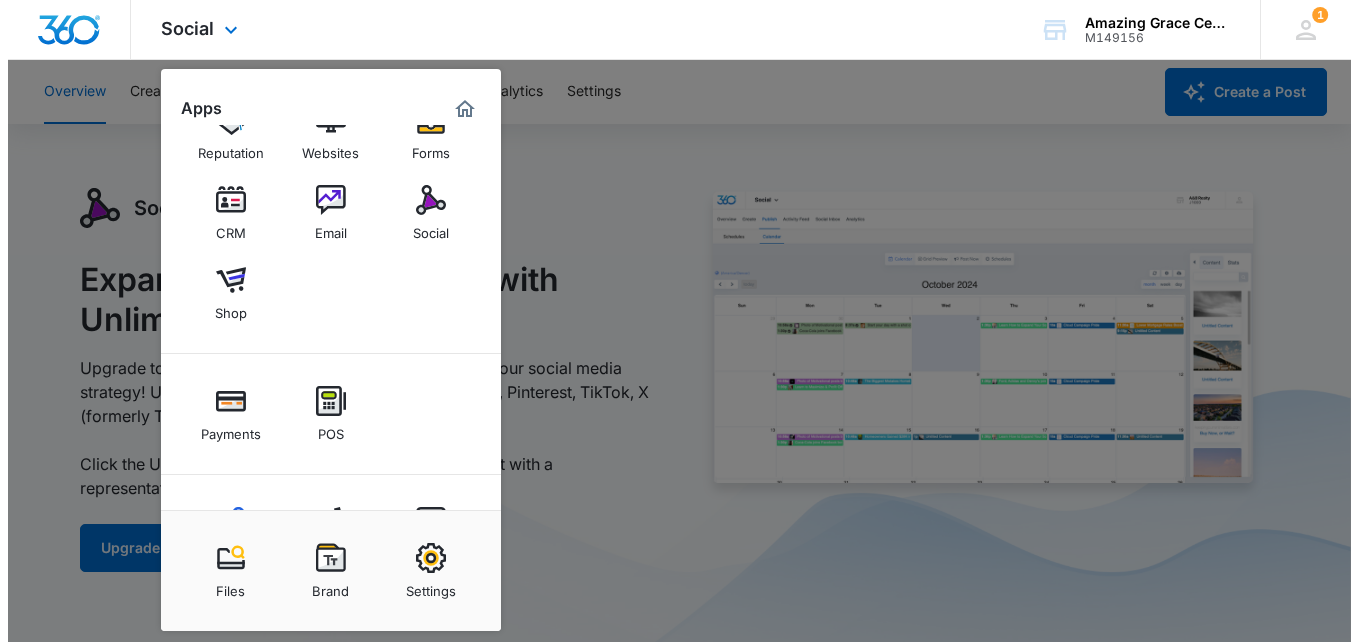 scroll, scrollTop: 138, scrollLeft: 0, axis: vertical 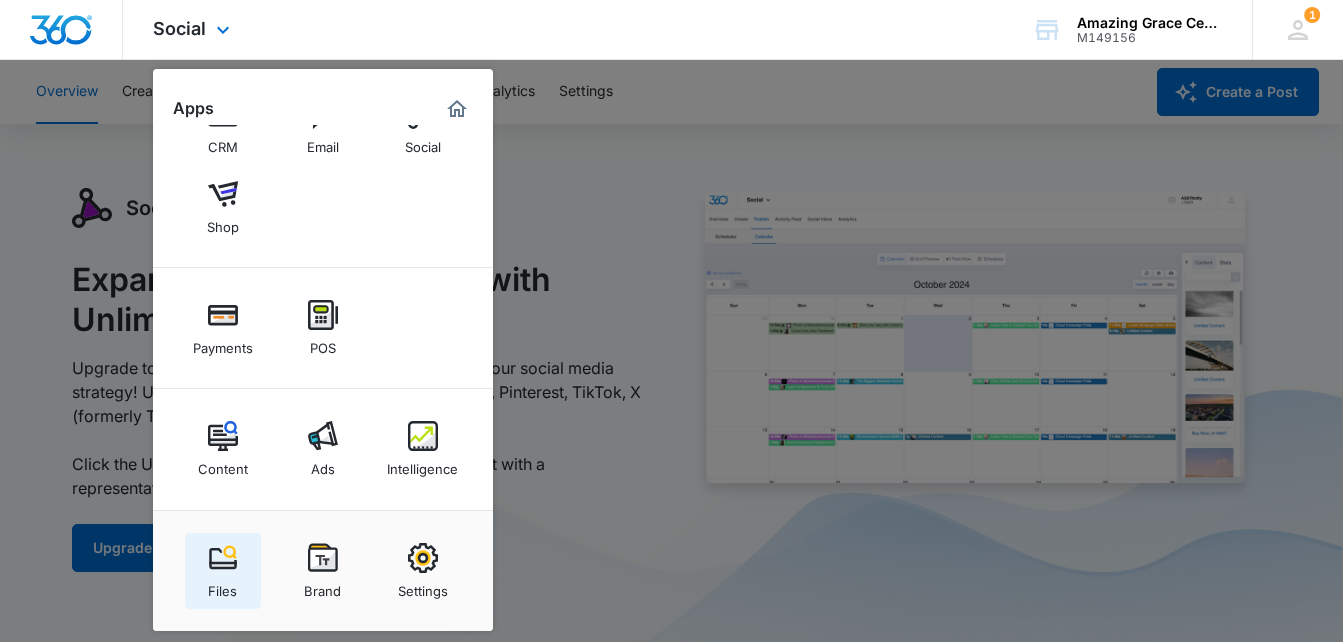 click at bounding box center (223, 558) 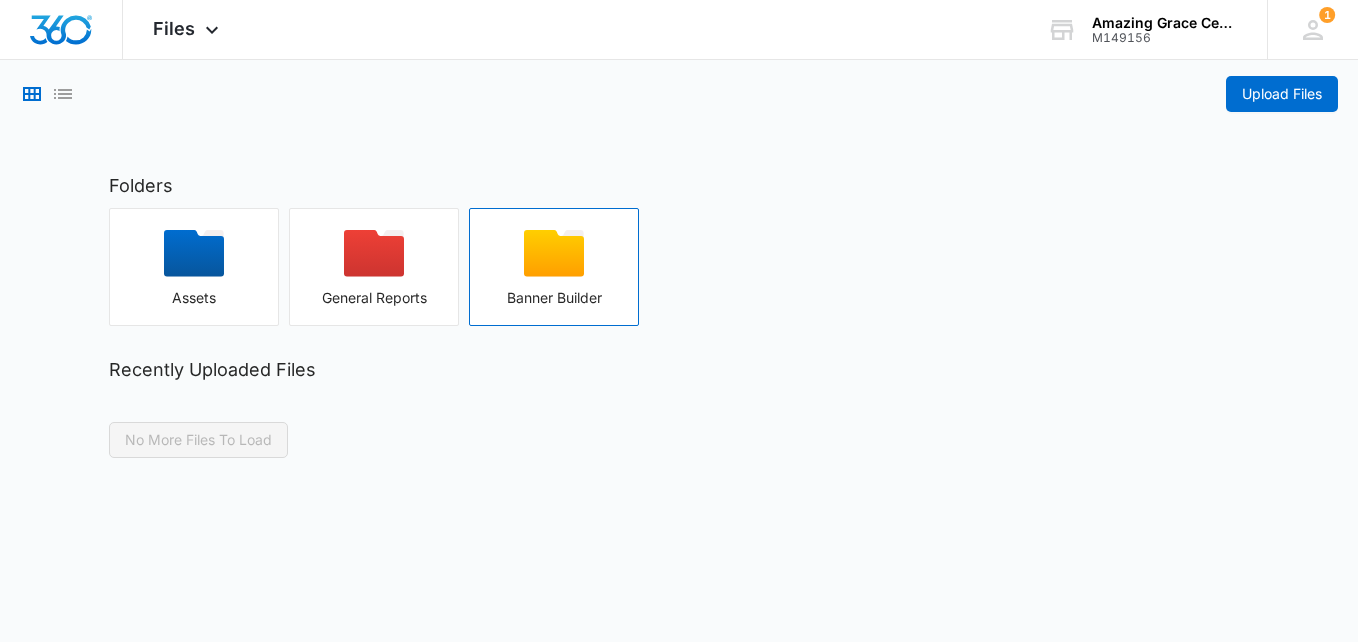 click 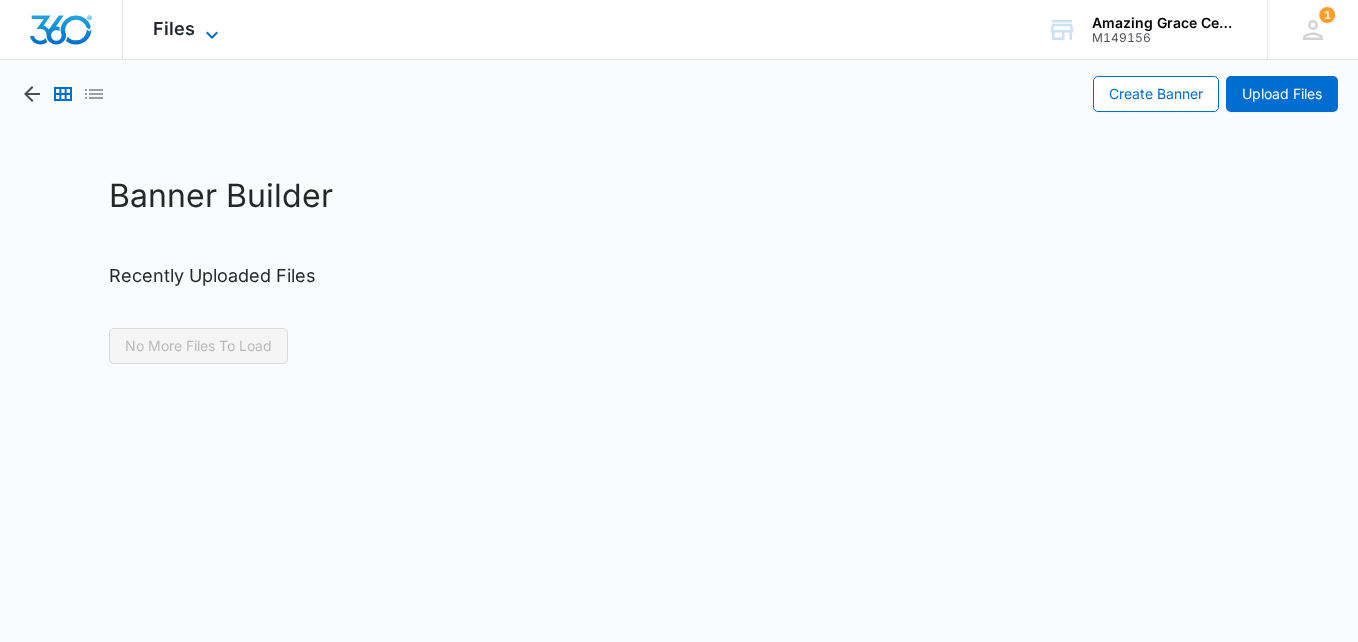click on "Files" at bounding box center (174, 28) 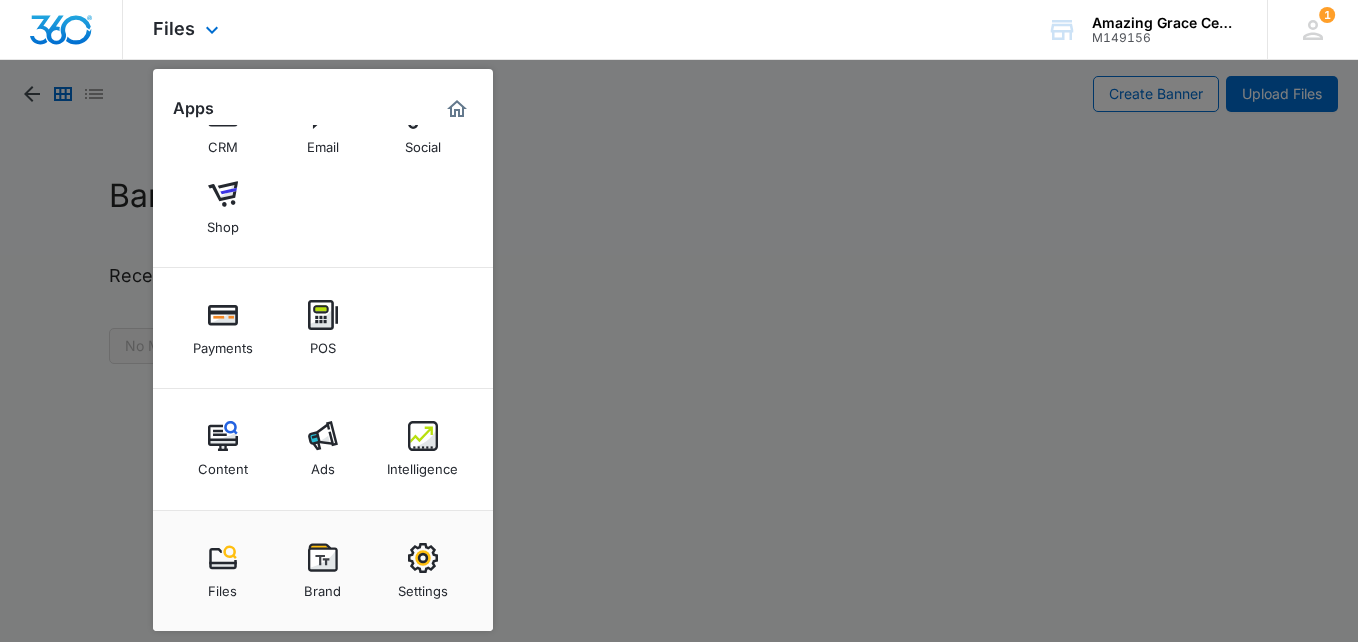 scroll, scrollTop: 0, scrollLeft: 0, axis: both 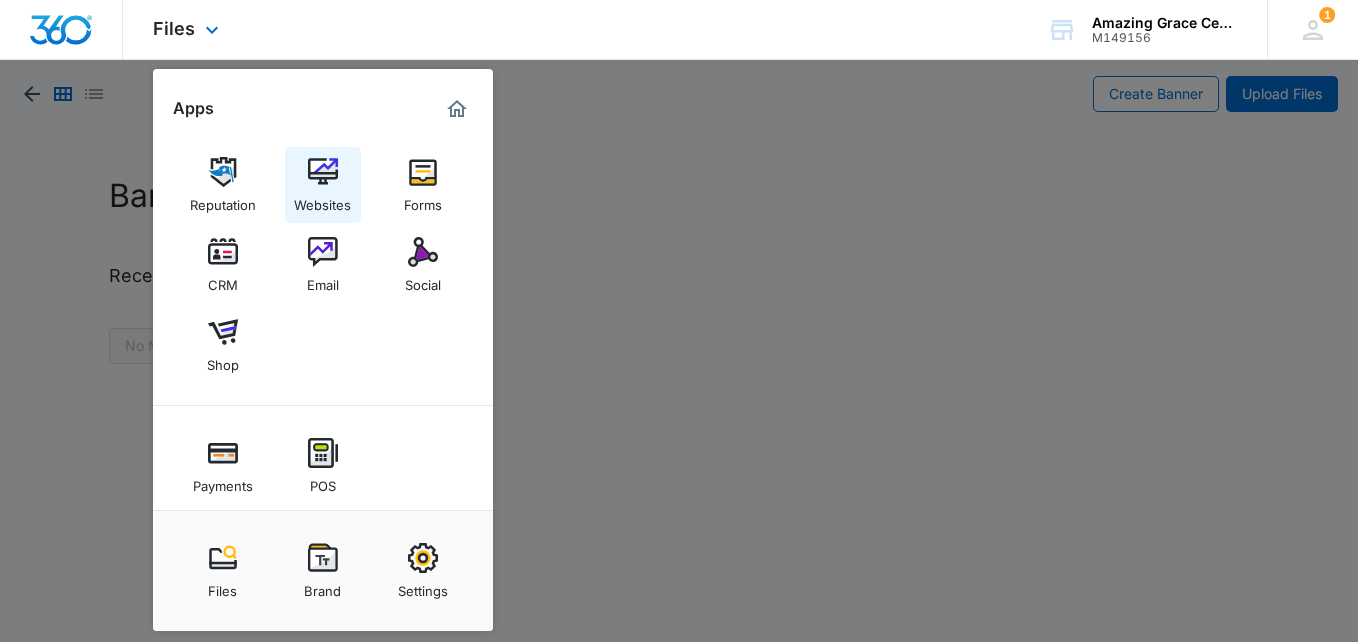 click at bounding box center [323, 172] 